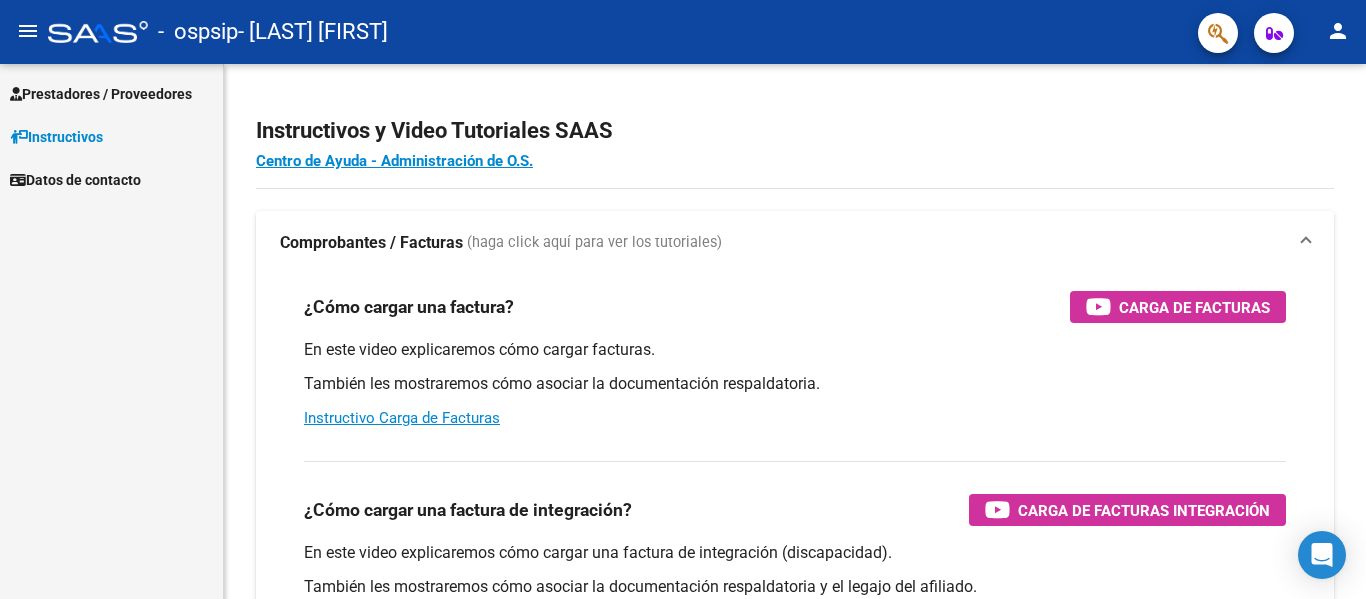 scroll, scrollTop: 0, scrollLeft: 0, axis: both 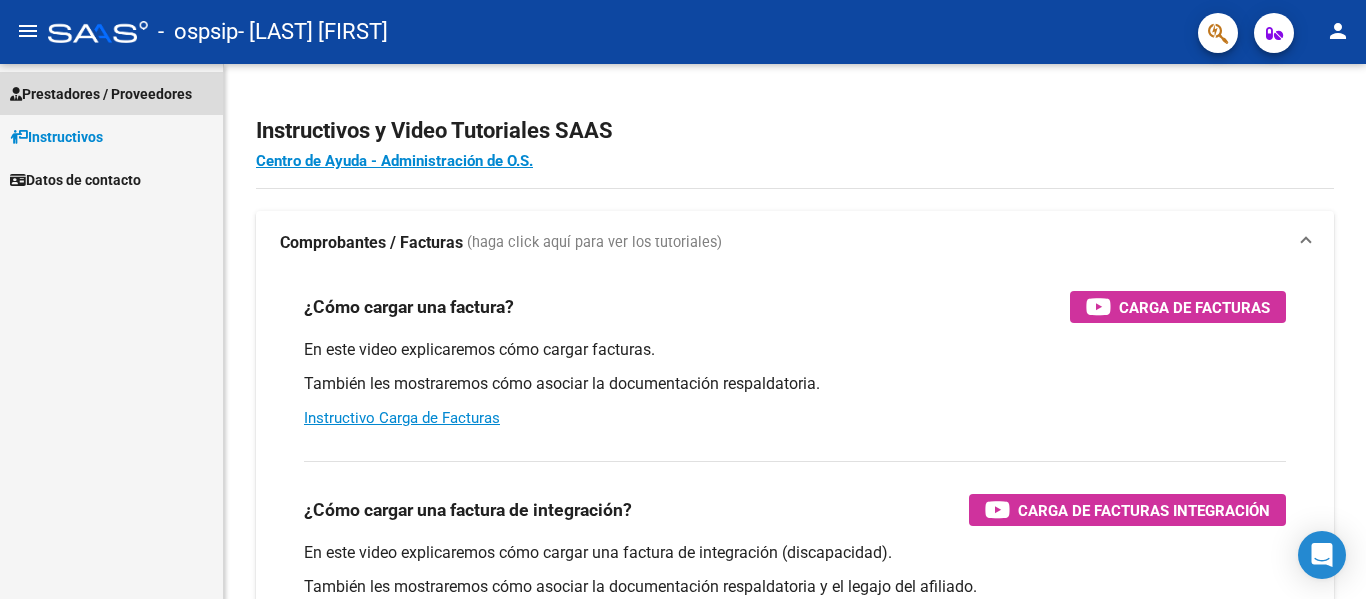 click on "Prestadores / Proveedores" at bounding box center [101, 94] 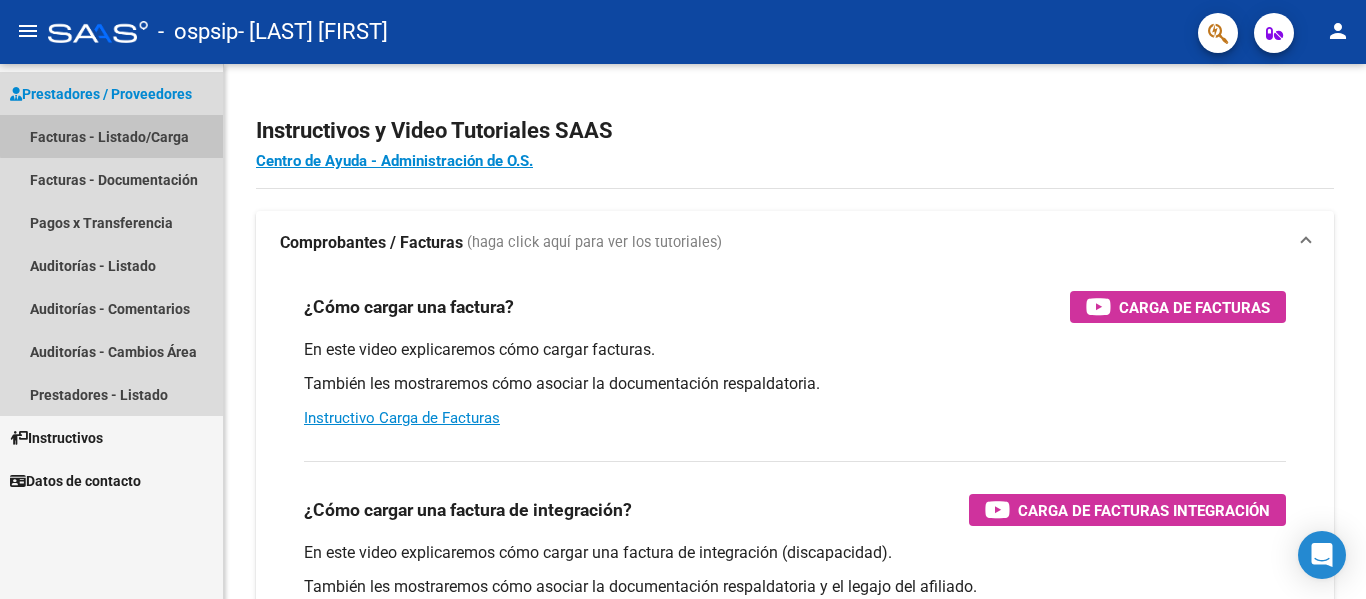 click on "Facturas - Listado/Carga" at bounding box center [111, 136] 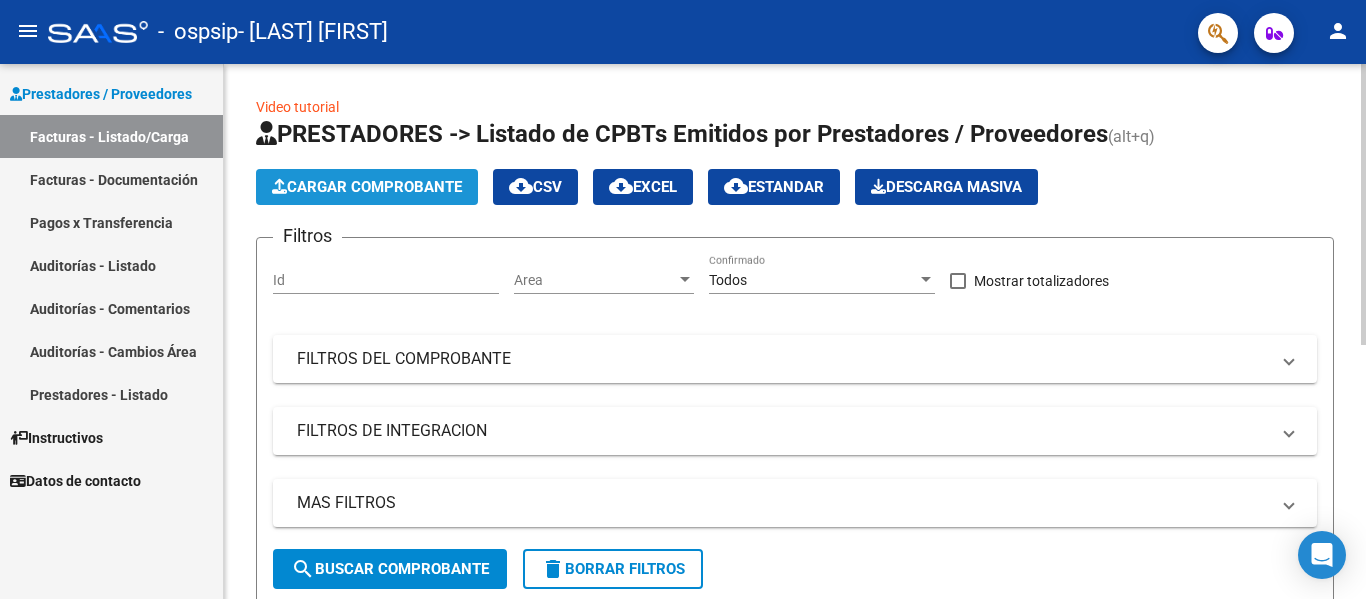 click on "Cargar Comprobante" 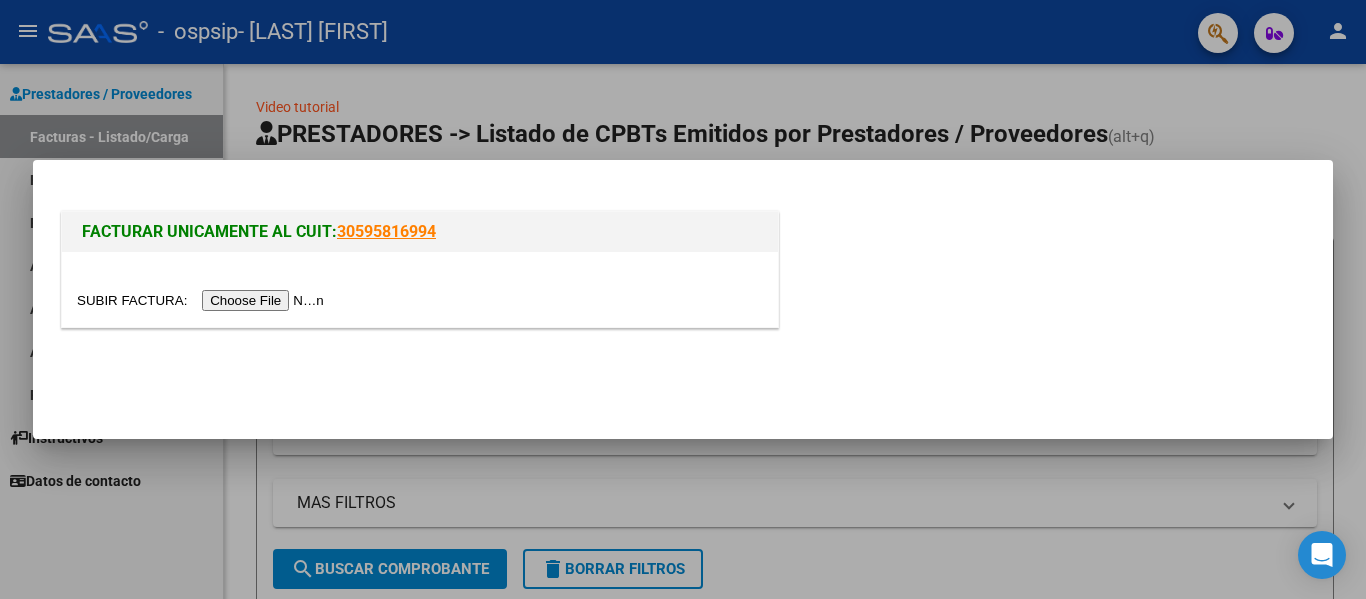 click at bounding box center [203, 300] 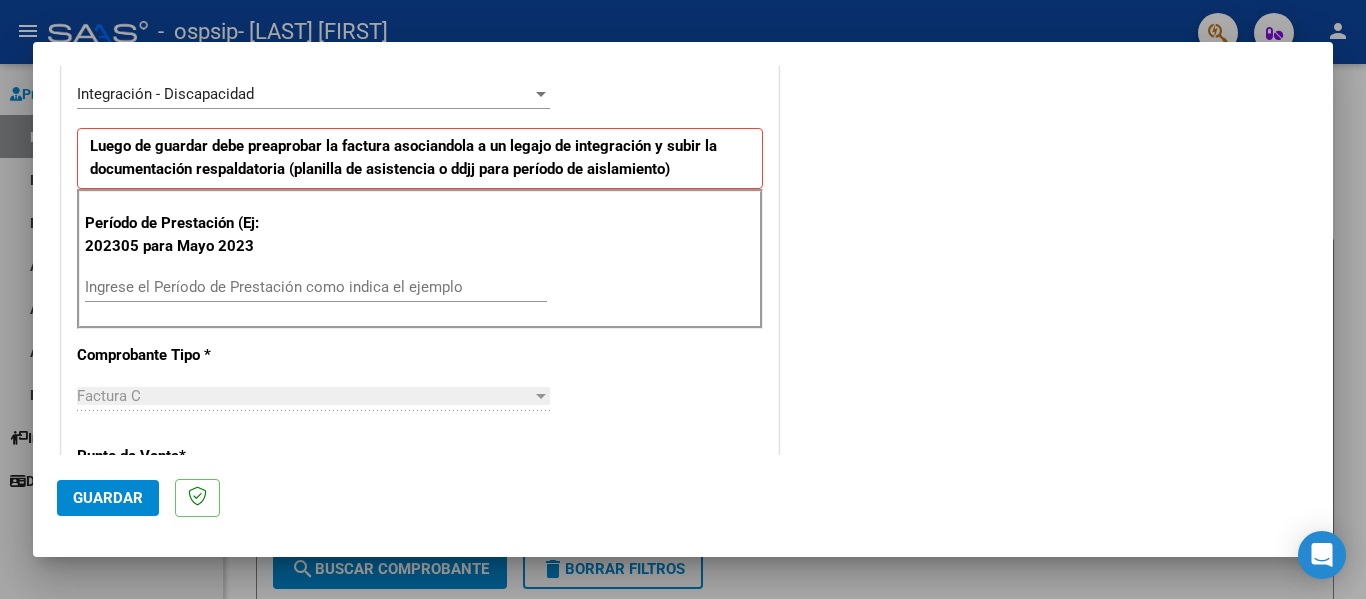 scroll, scrollTop: 480, scrollLeft: 0, axis: vertical 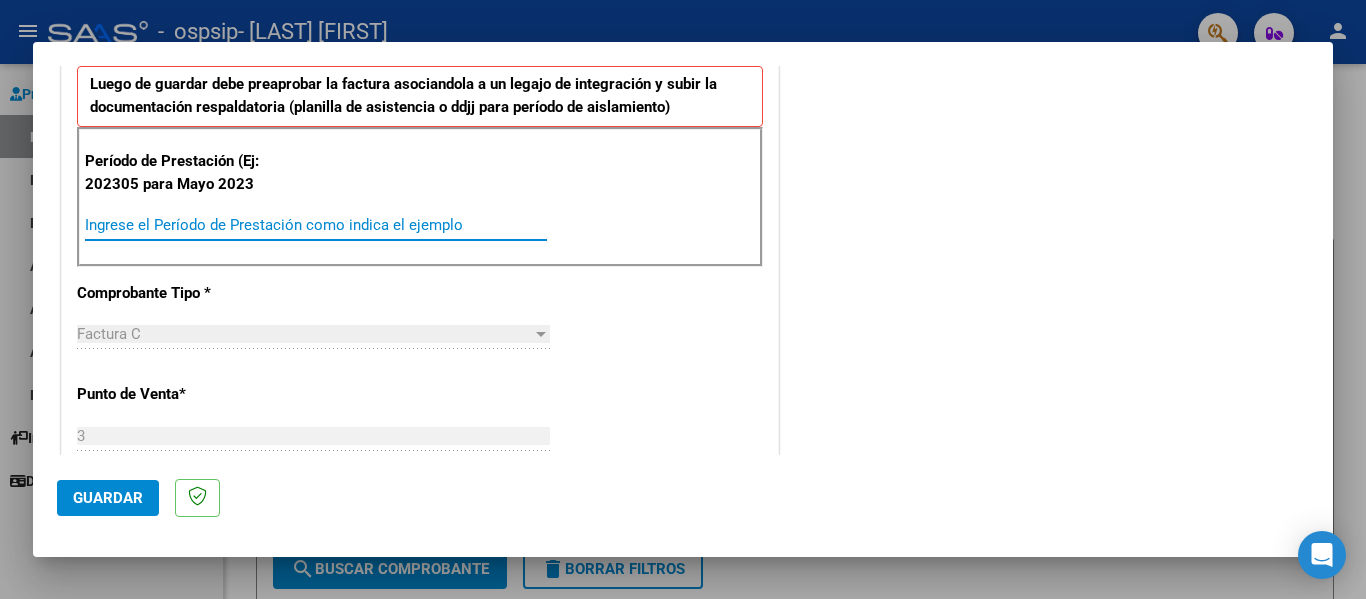 click on "Ingrese el Período de Prestación como indica el ejemplo" at bounding box center (316, 225) 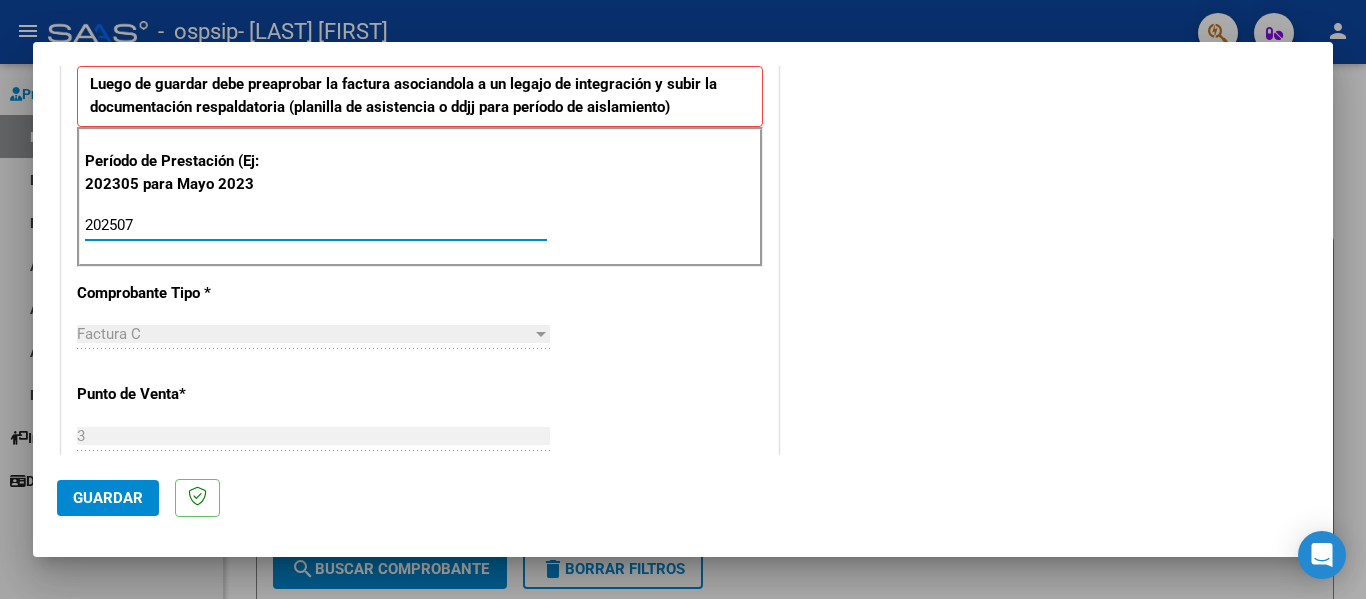 type on "202507" 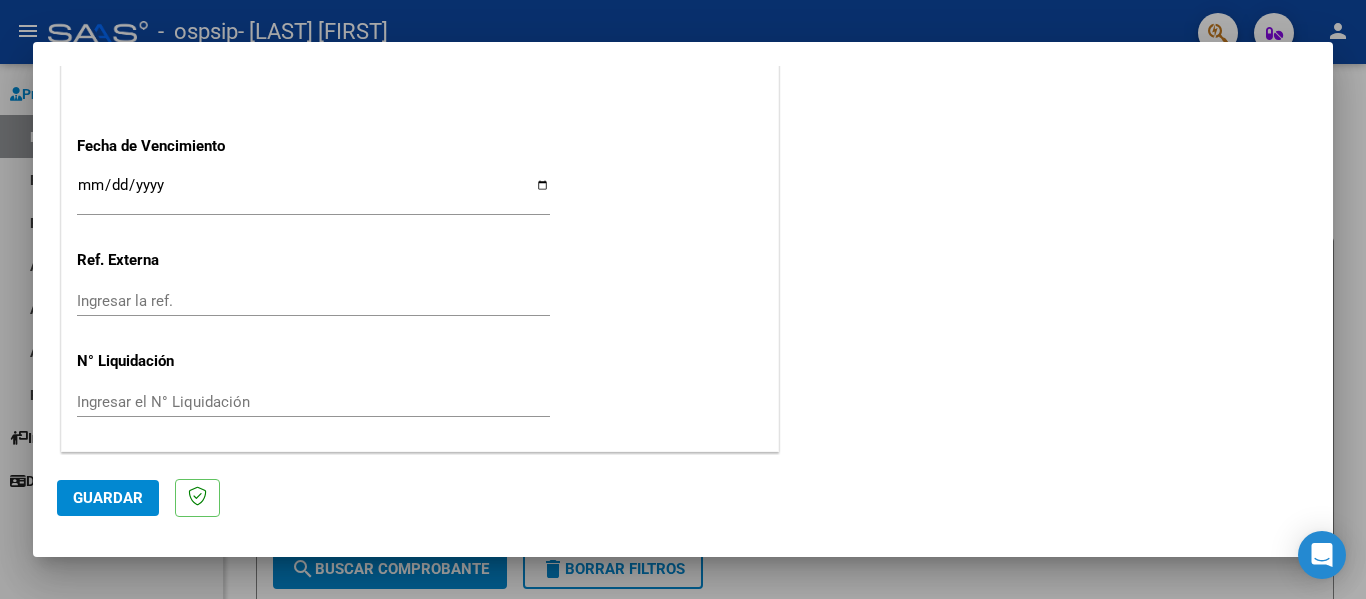 scroll, scrollTop: 1333, scrollLeft: 0, axis: vertical 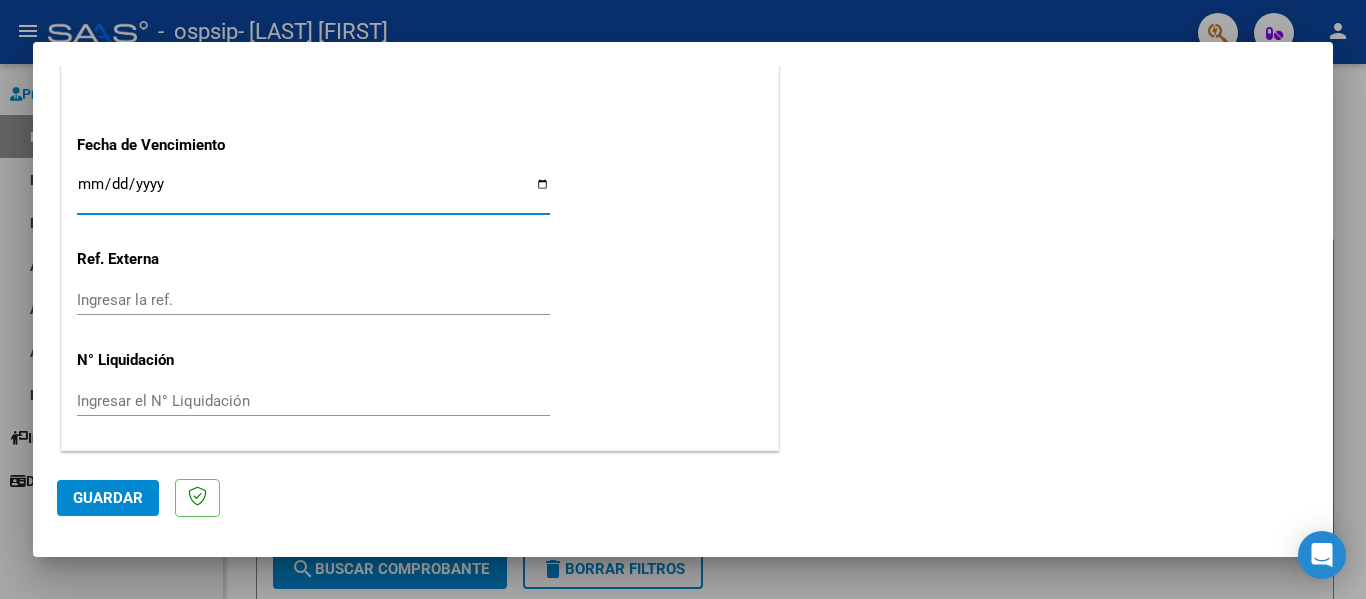 click on "Ingresar la fecha" at bounding box center [313, 192] 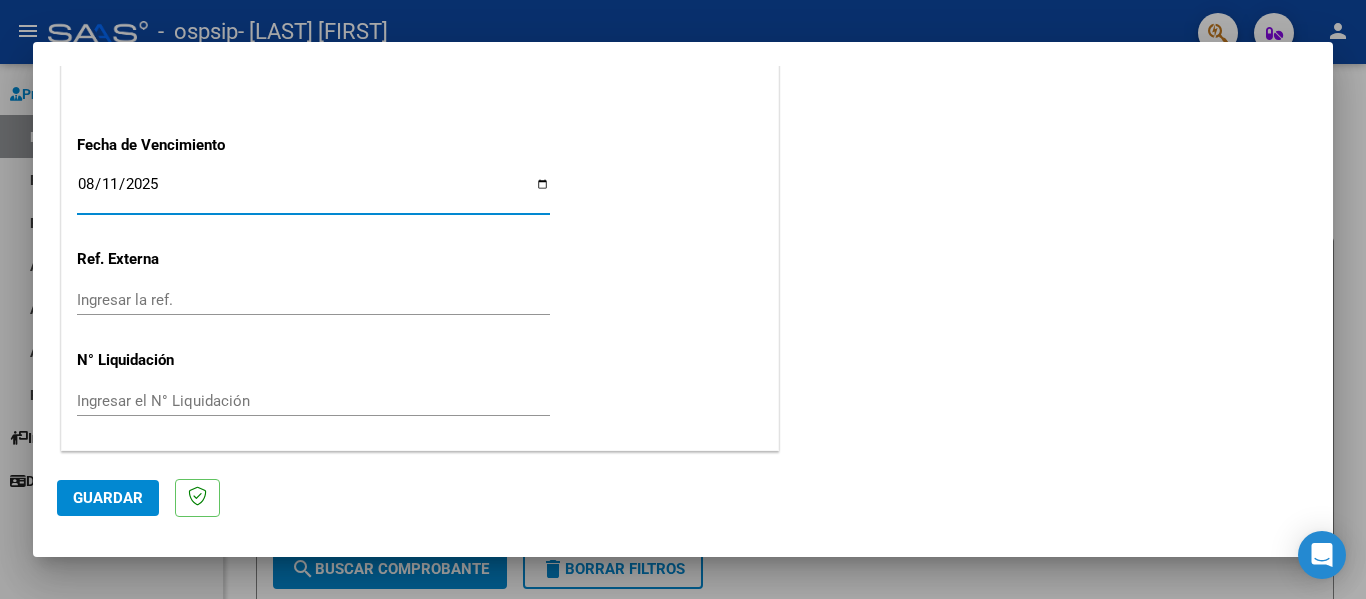 type on "2025-08-11" 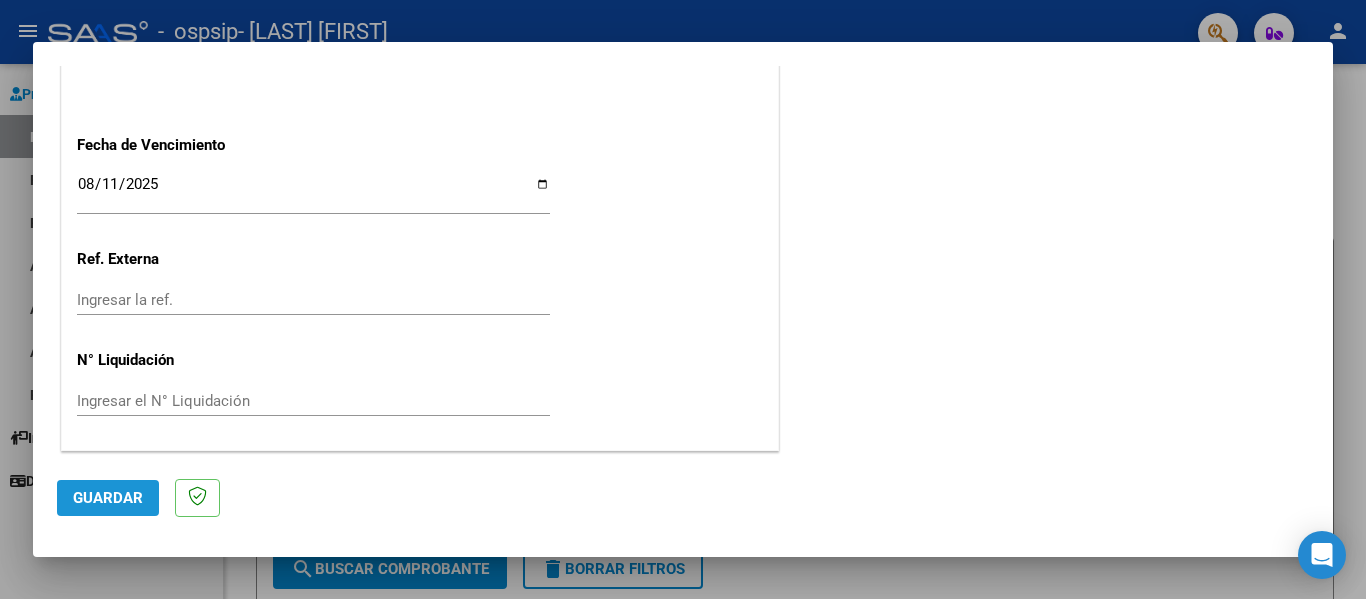 click on "Guardar" 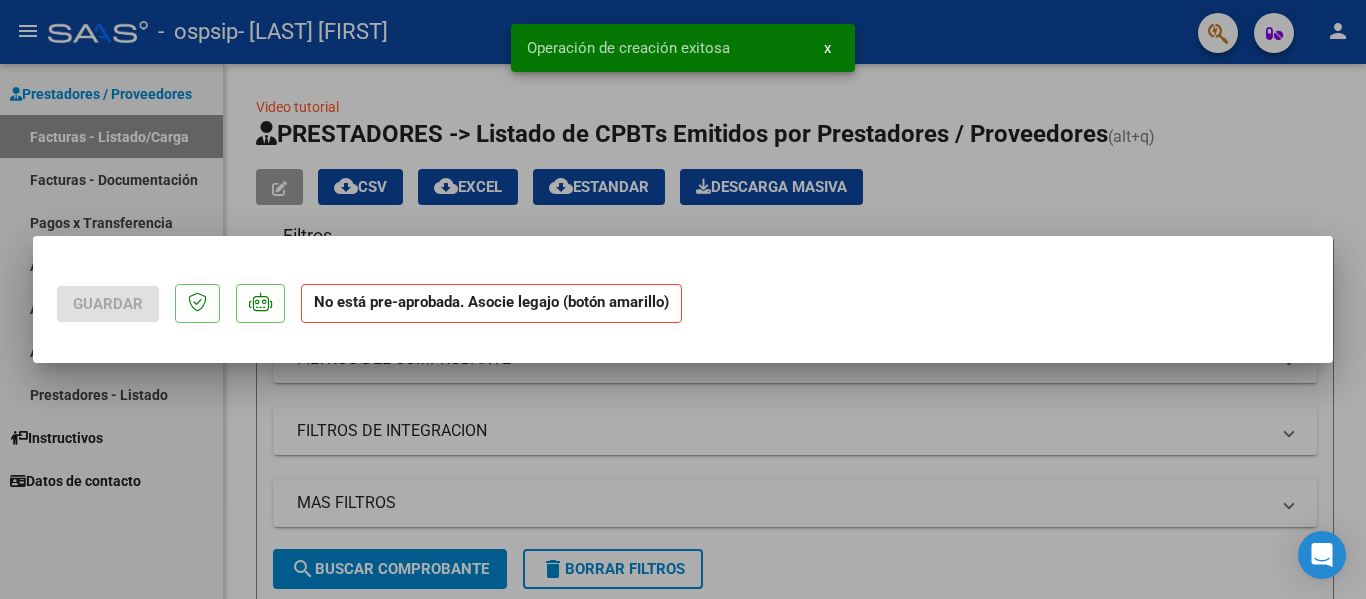 scroll, scrollTop: 0, scrollLeft: 0, axis: both 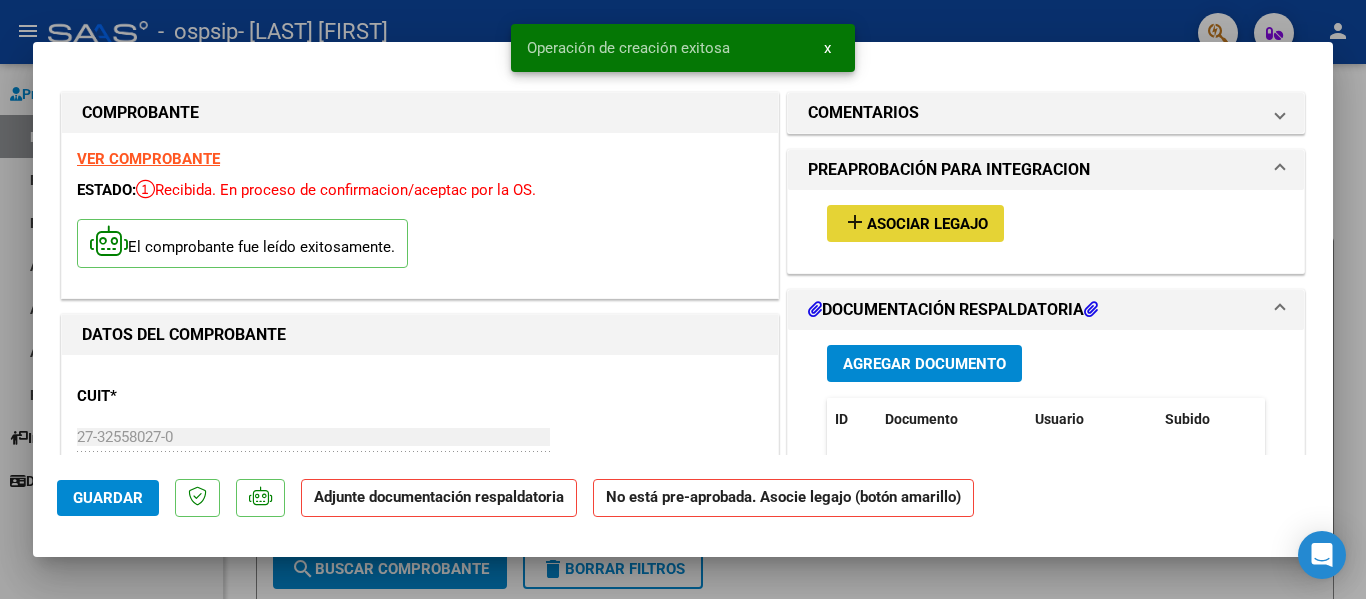 click on "Asociar Legajo" at bounding box center (927, 224) 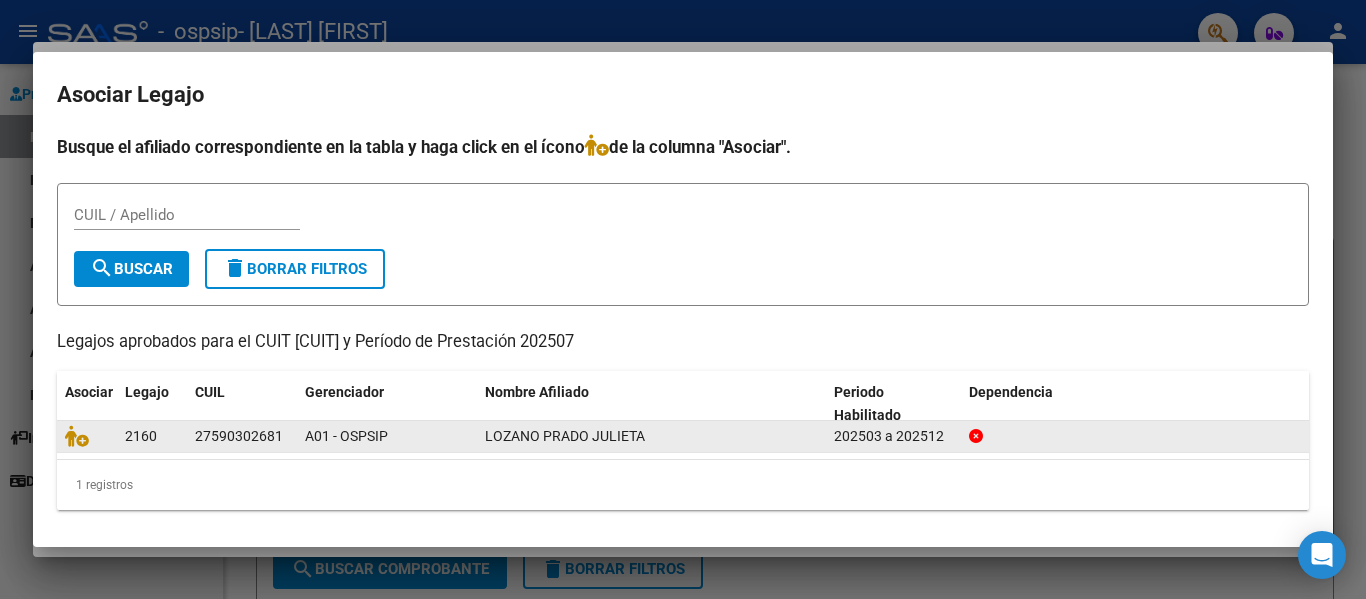 click on "LOZANO PRADO JULIETA" 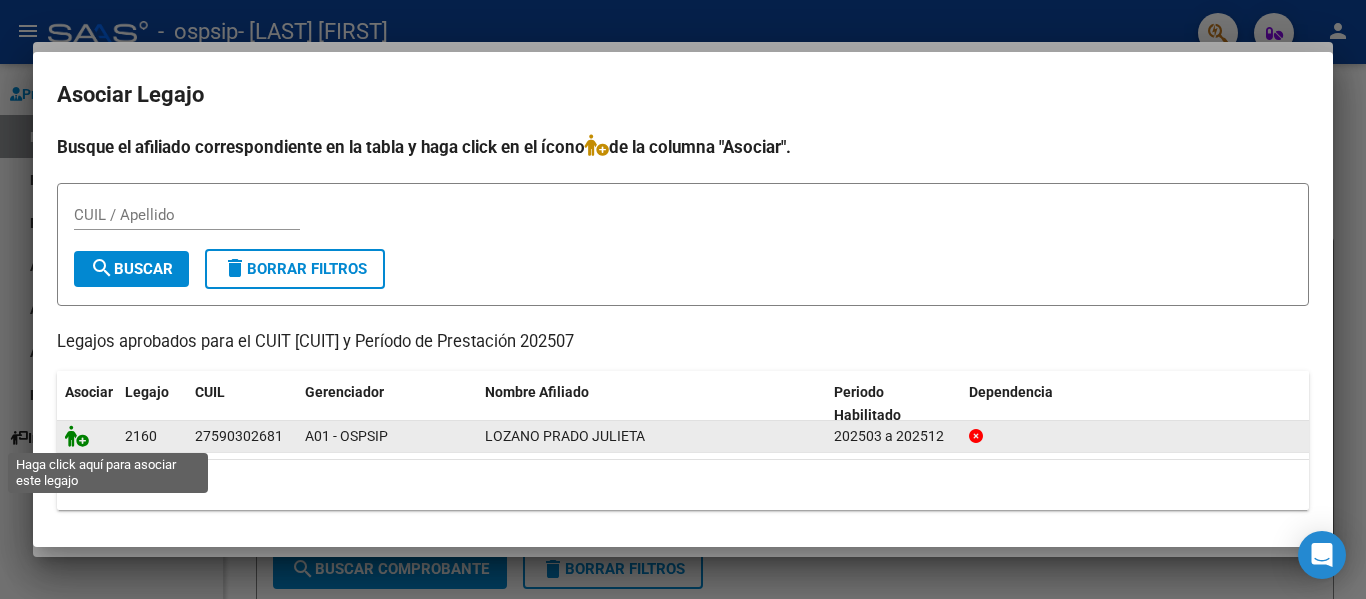 click 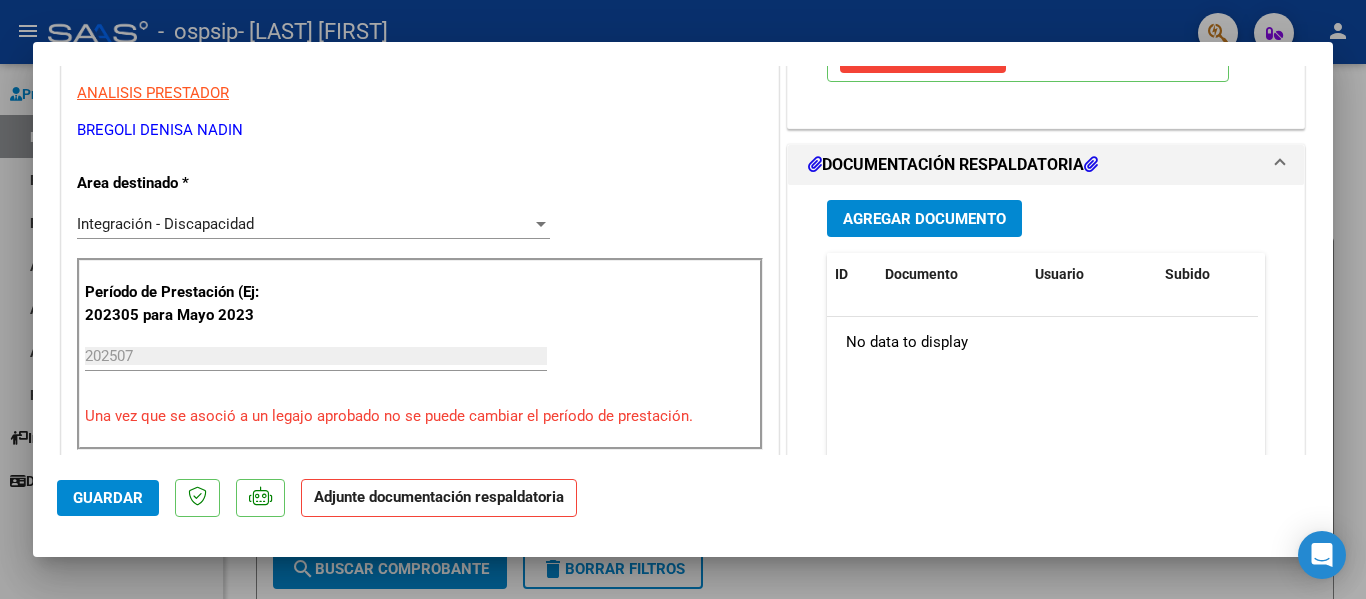scroll, scrollTop: 440, scrollLeft: 0, axis: vertical 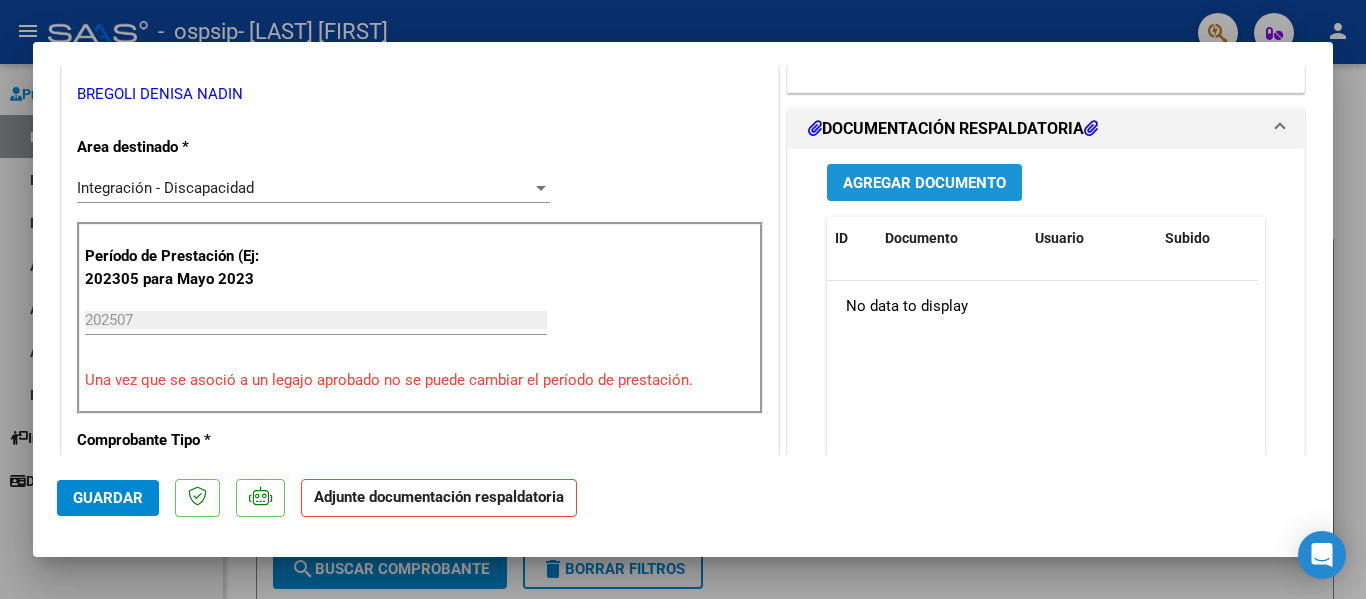 click on "Agregar Documento" at bounding box center [924, 183] 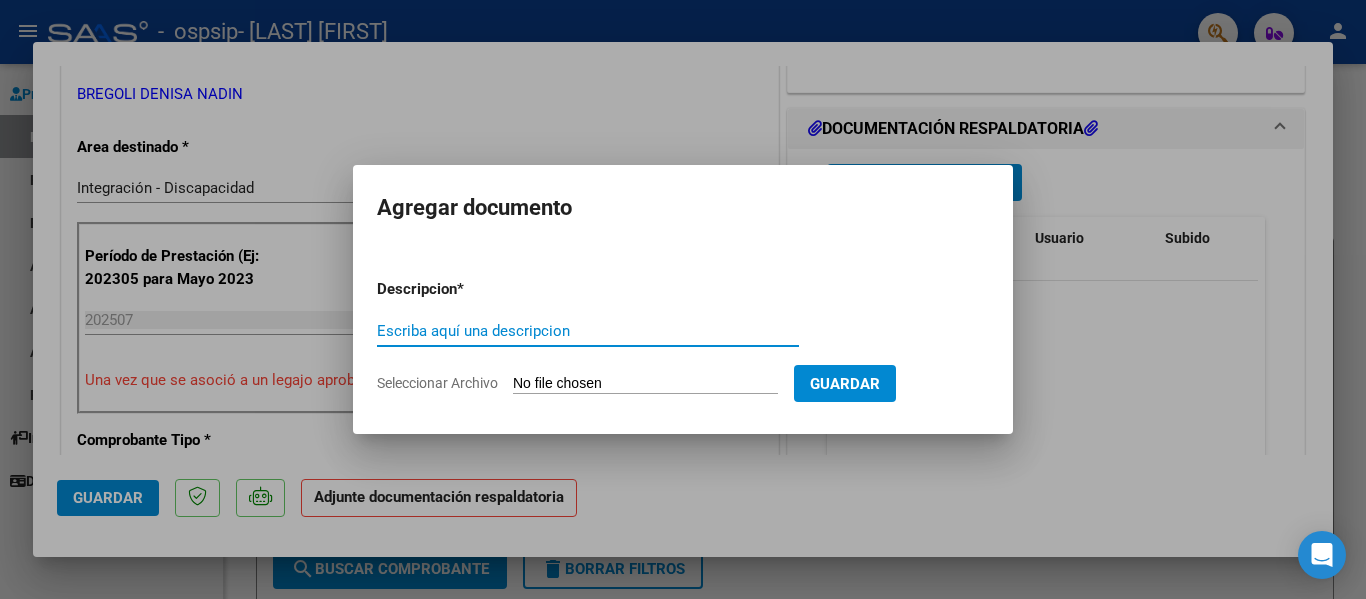 click on "Escriba aquí una descripcion" at bounding box center [588, 331] 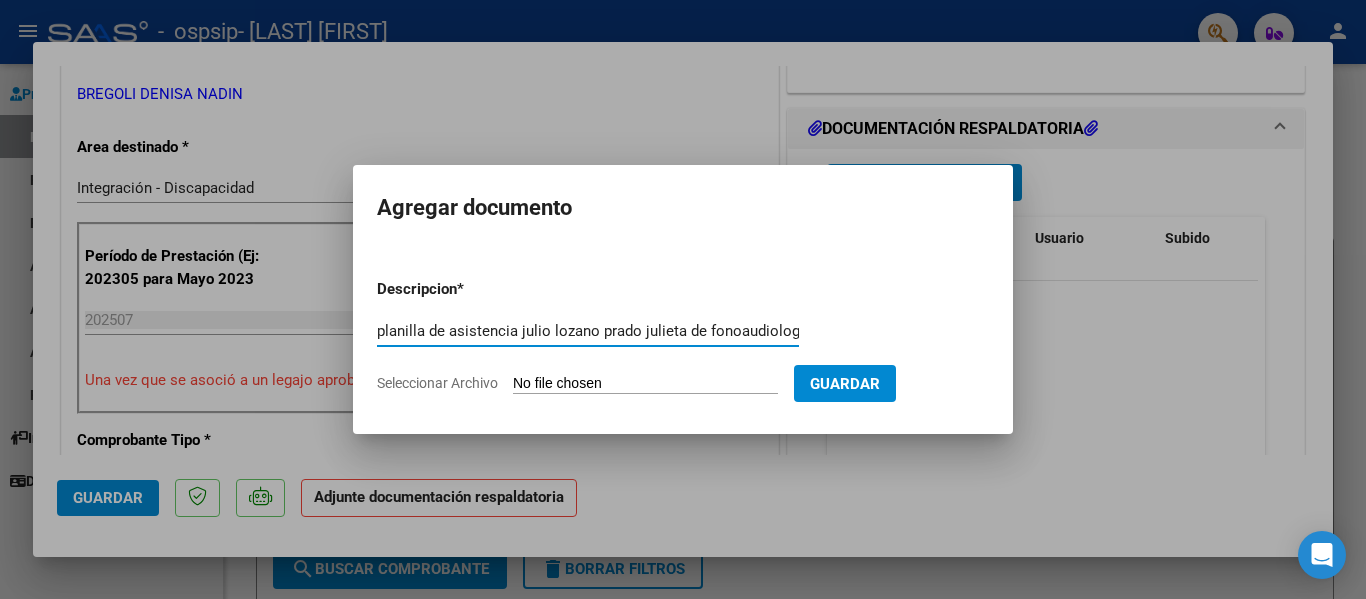 scroll, scrollTop: 0, scrollLeft: 7, axis: horizontal 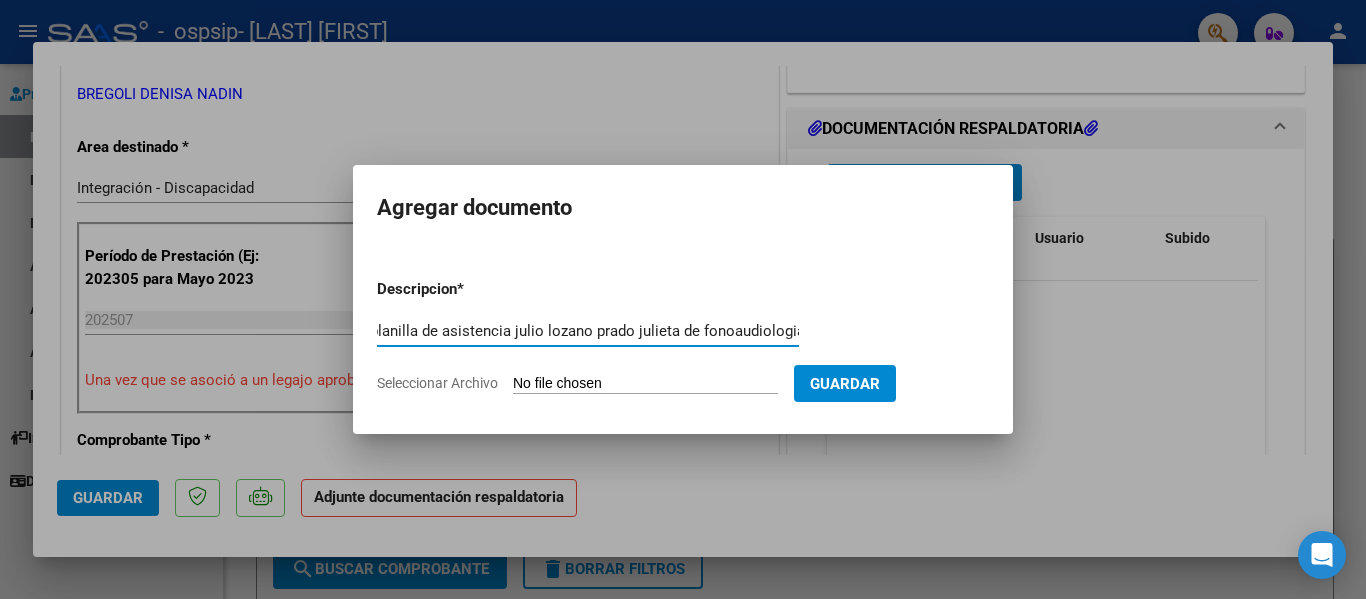 type on "planilla de asistencia julio lozano prado julieta de fonoaudiologia" 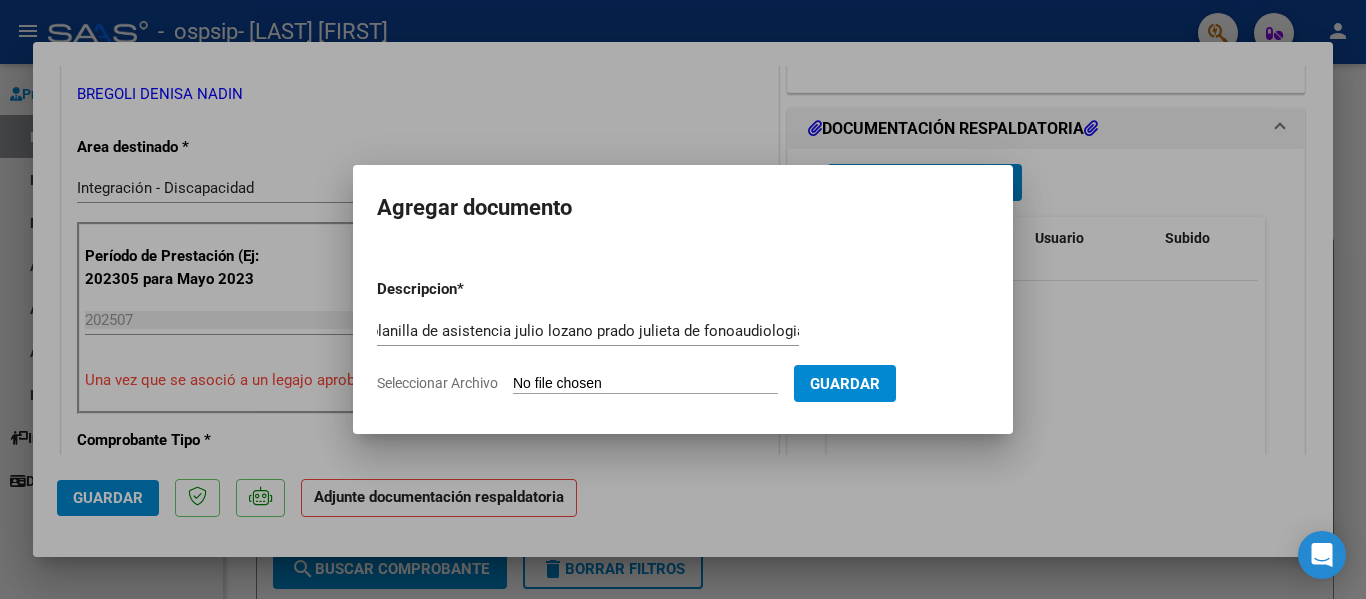 scroll, scrollTop: 0, scrollLeft: 0, axis: both 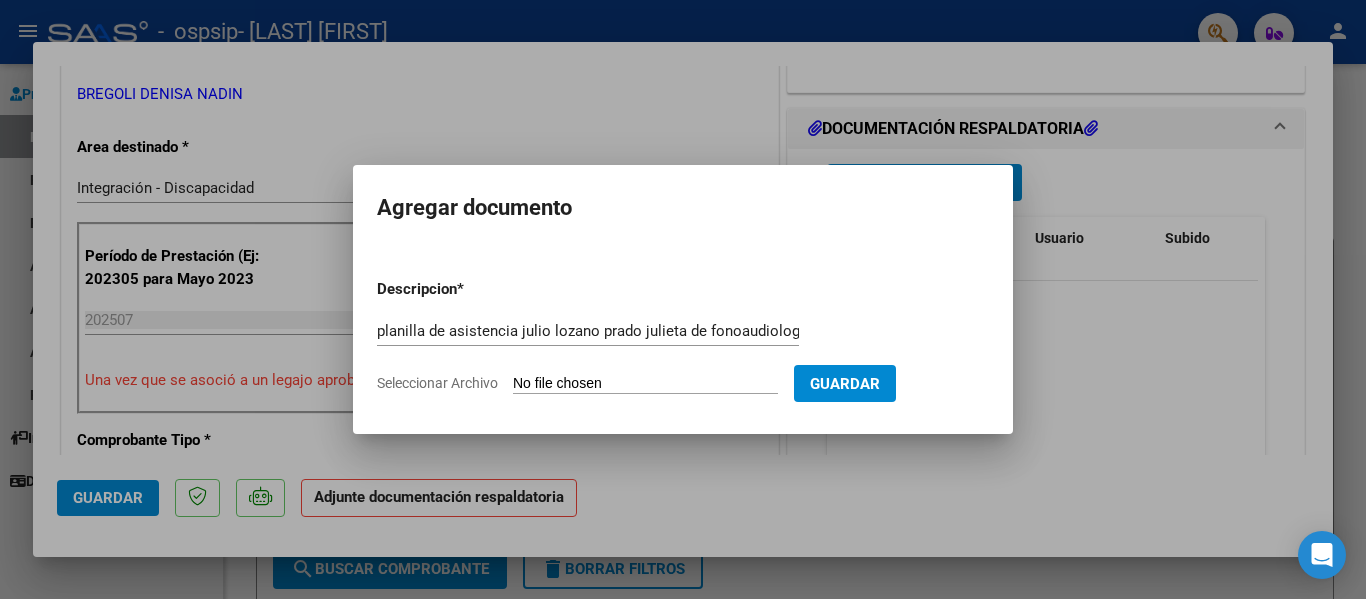 click on "Seleccionar Archivo" at bounding box center (645, 384) 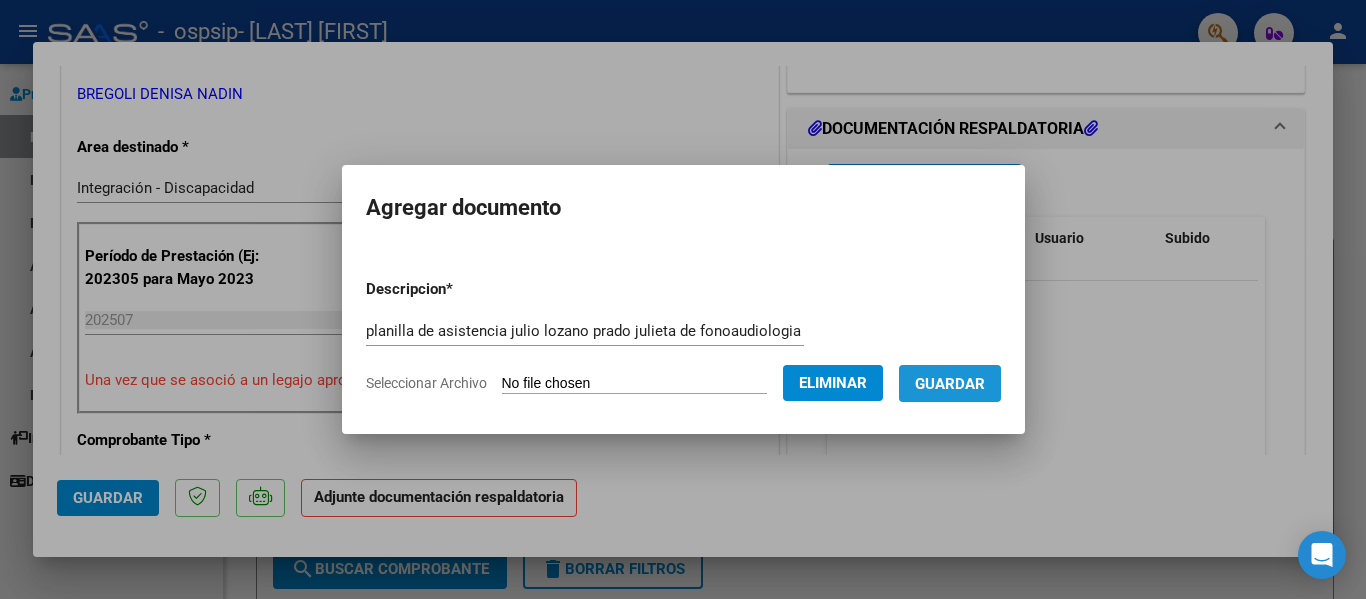 click on "Guardar" at bounding box center (950, 384) 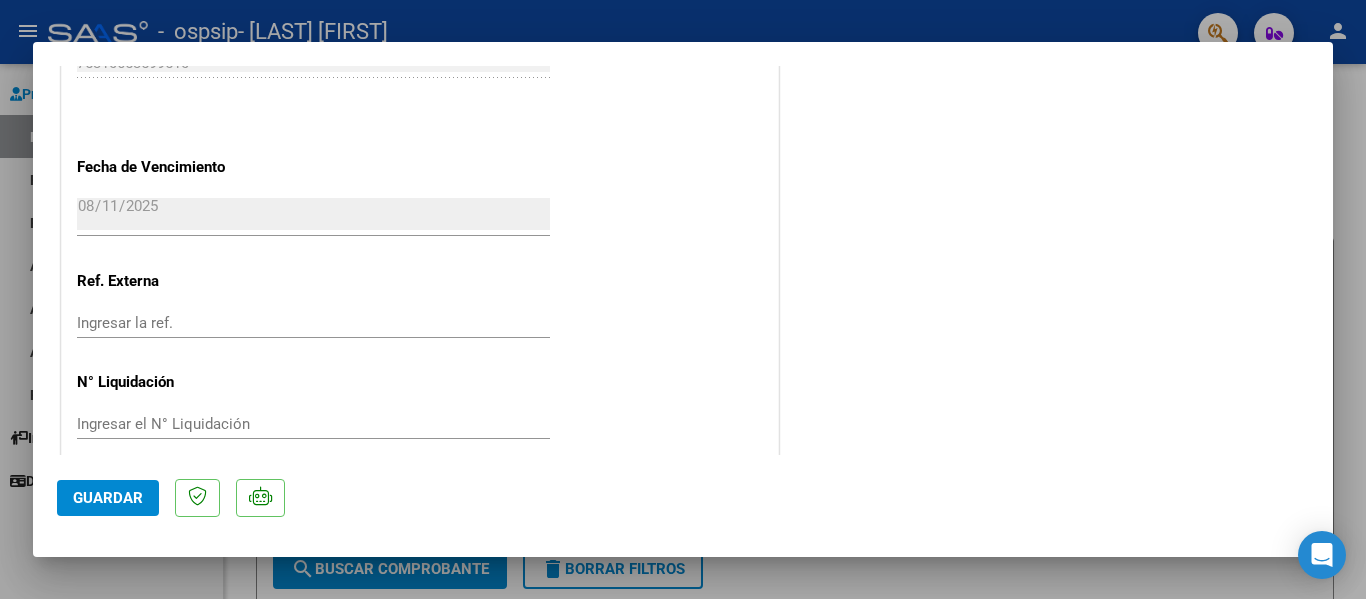 scroll, scrollTop: 1401, scrollLeft: 0, axis: vertical 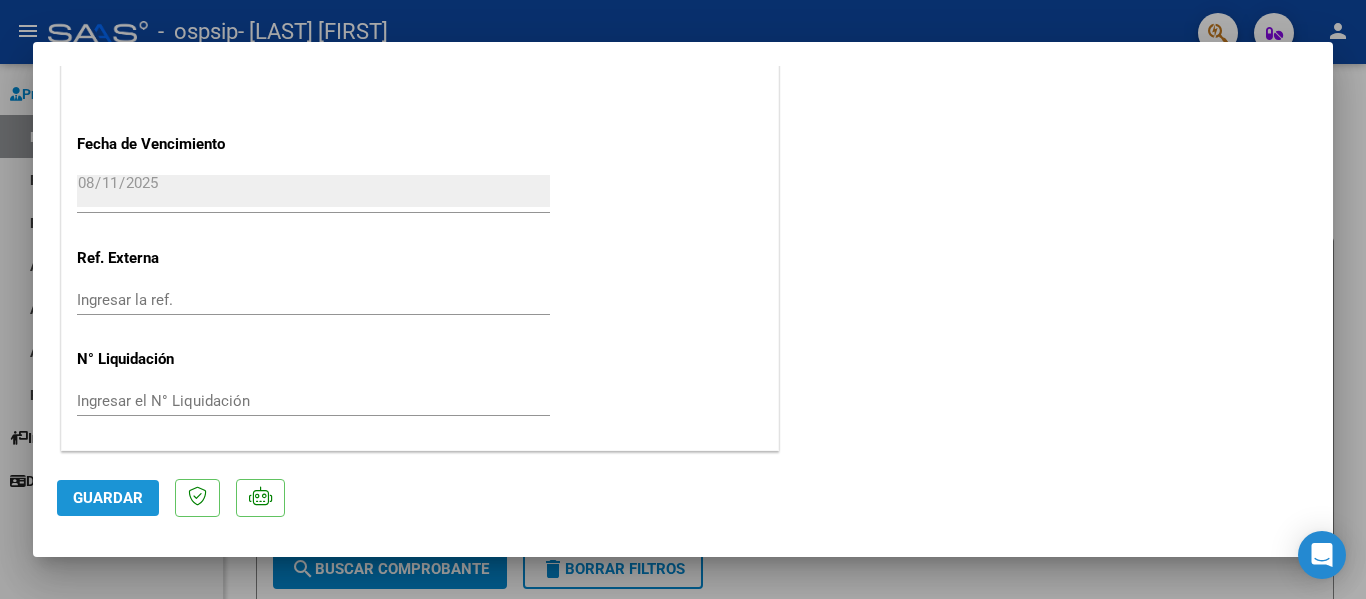 click on "Guardar" 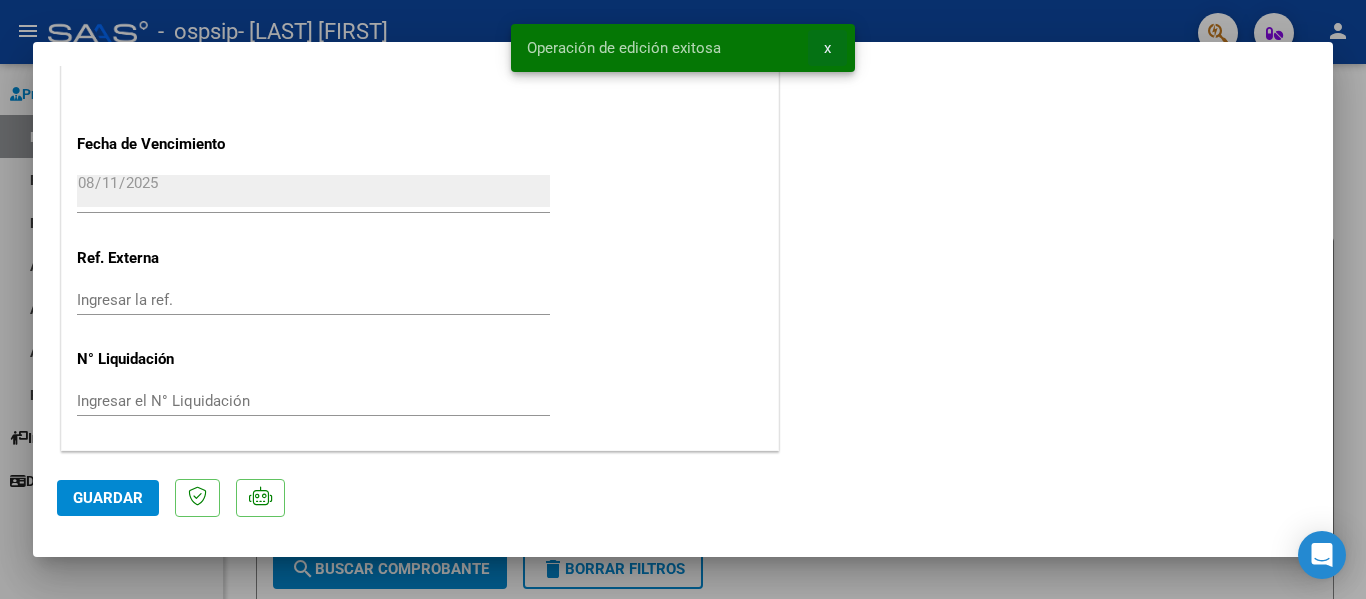click on "x" at bounding box center (827, 48) 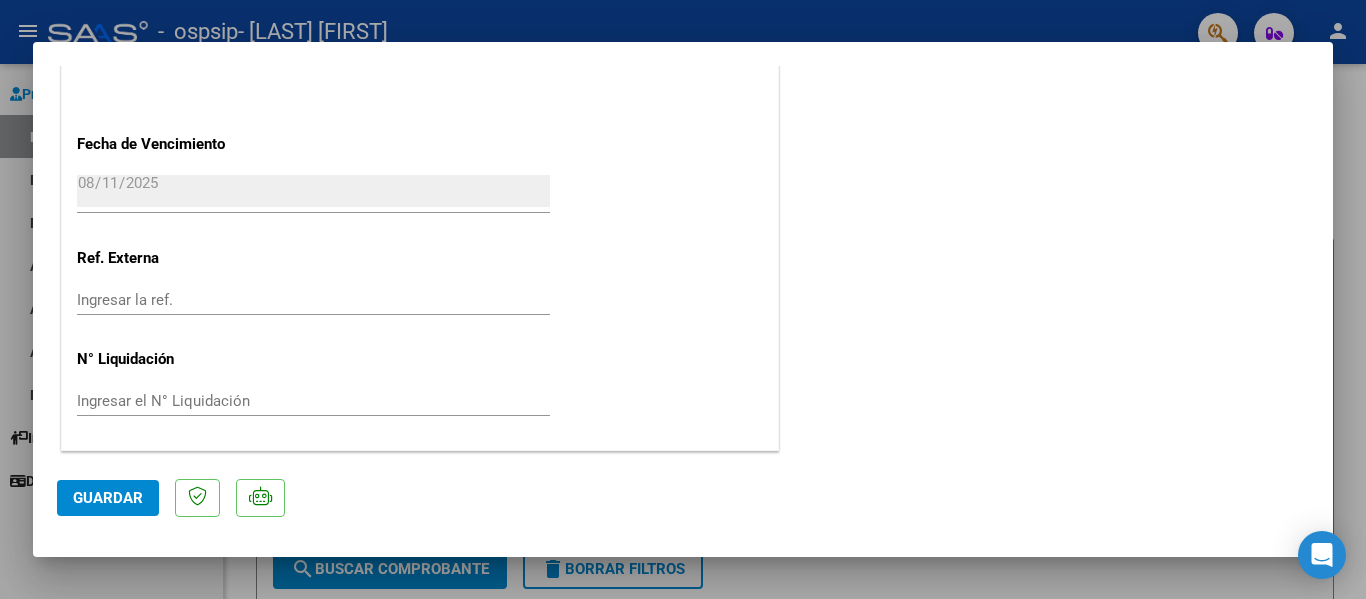click at bounding box center (683, 299) 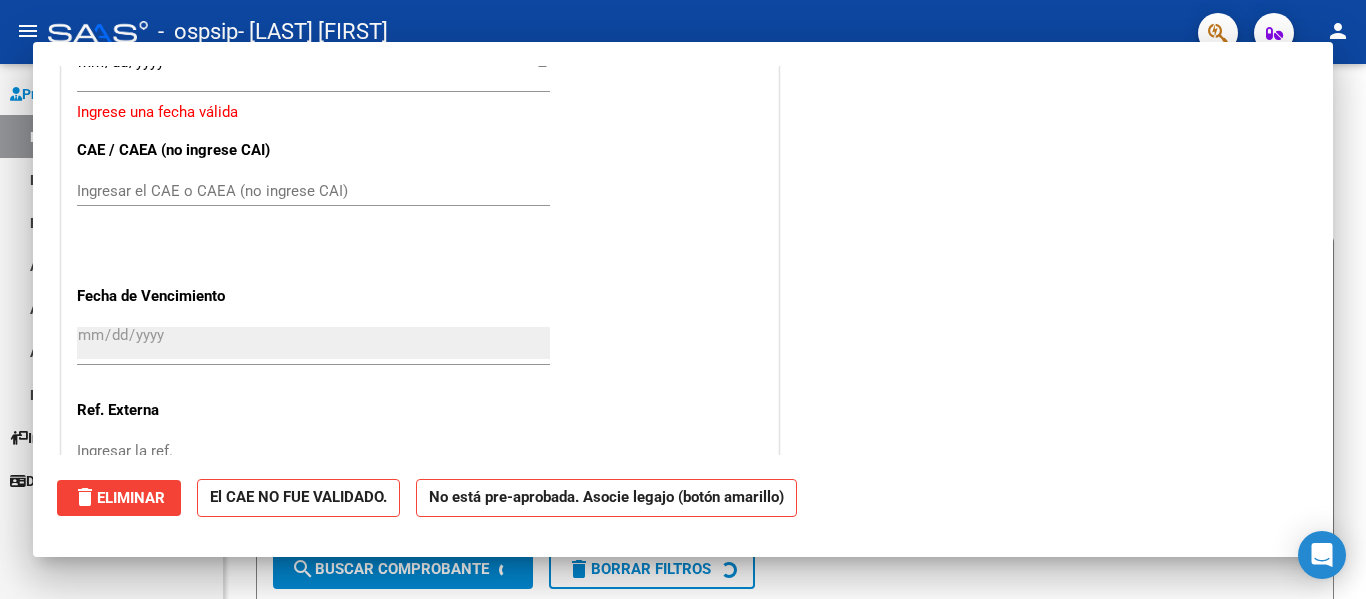 scroll, scrollTop: 1553, scrollLeft: 0, axis: vertical 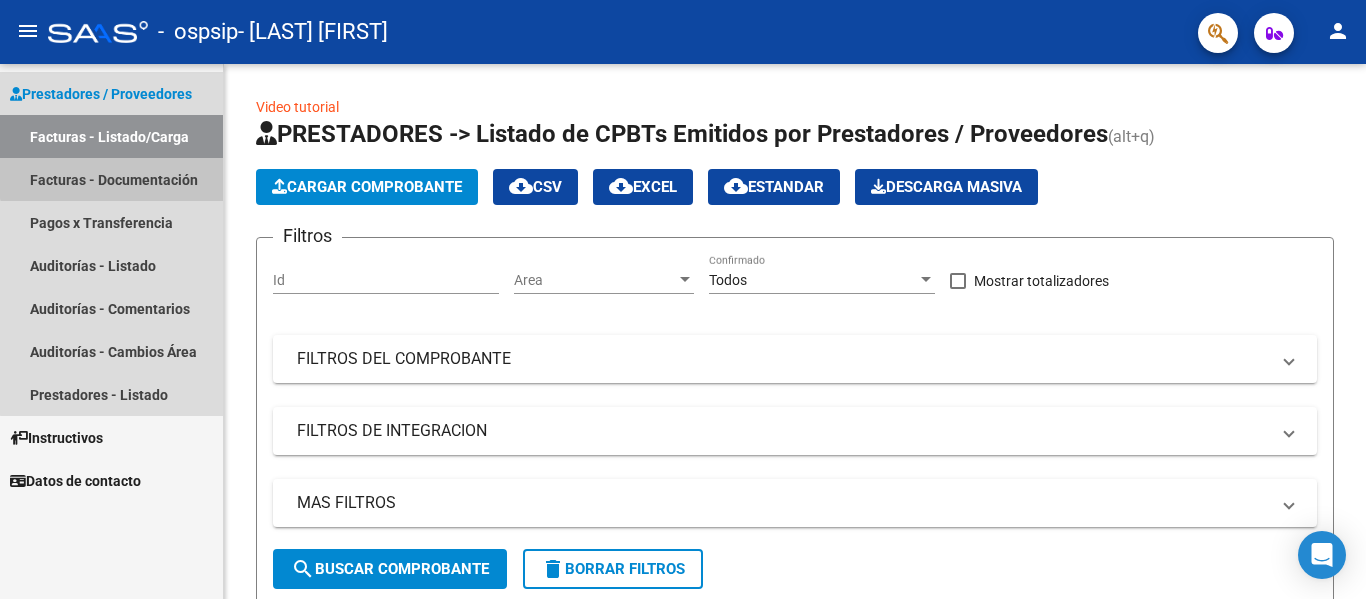 click on "Facturas - Documentación" at bounding box center (111, 179) 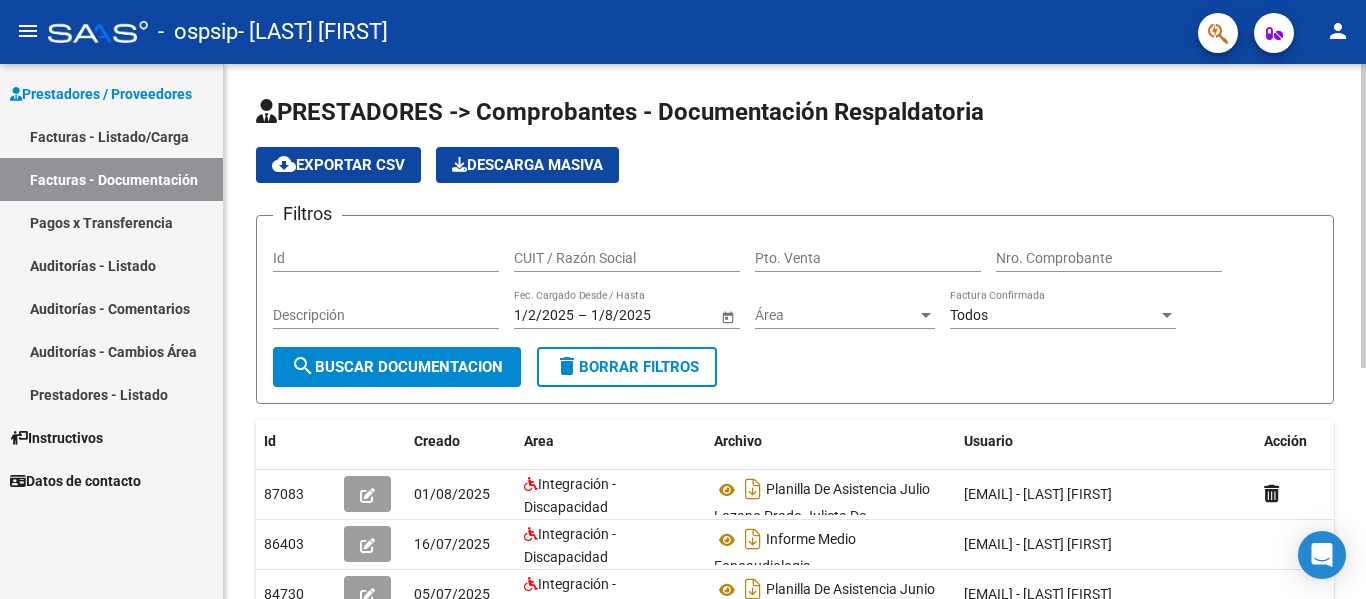 scroll, scrollTop: 408, scrollLeft: 0, axis: vertical 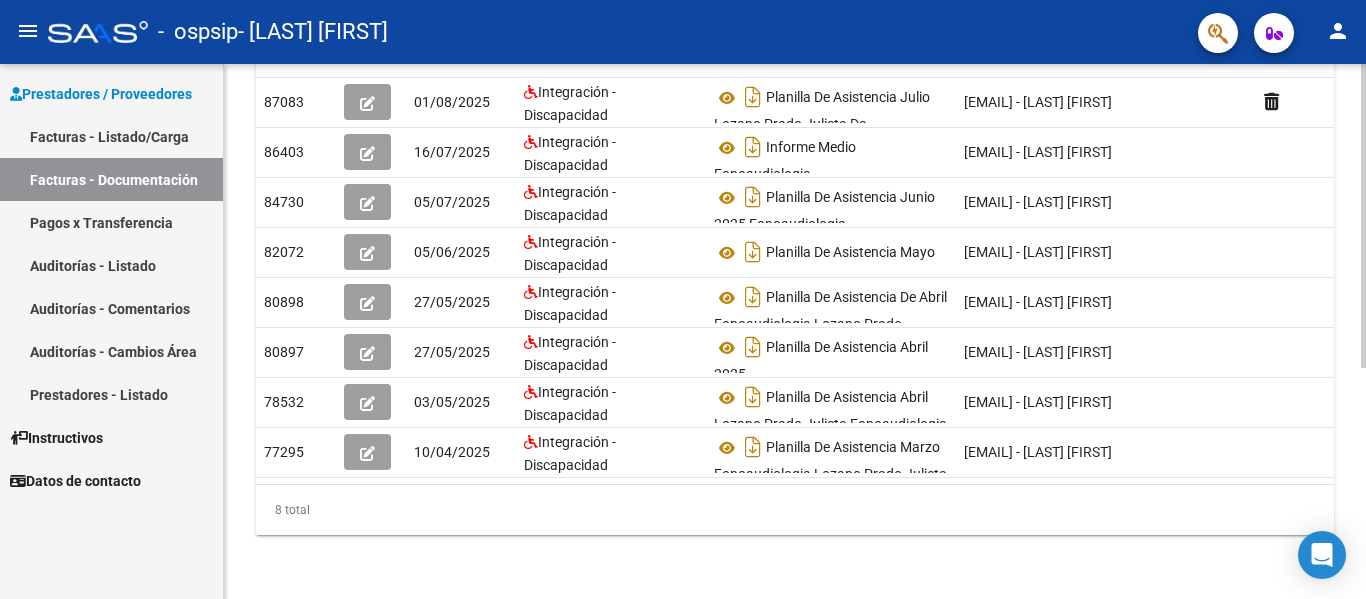 click 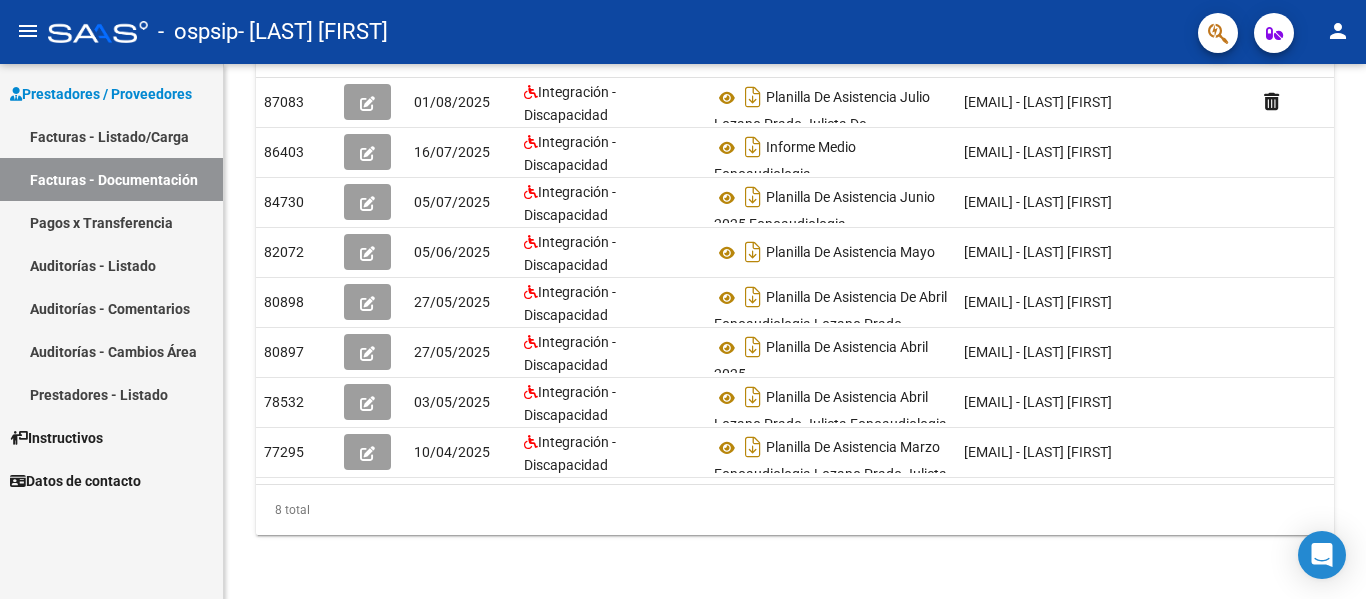 click on "menu -   ospsip   - [LAST] [FIRST] person" 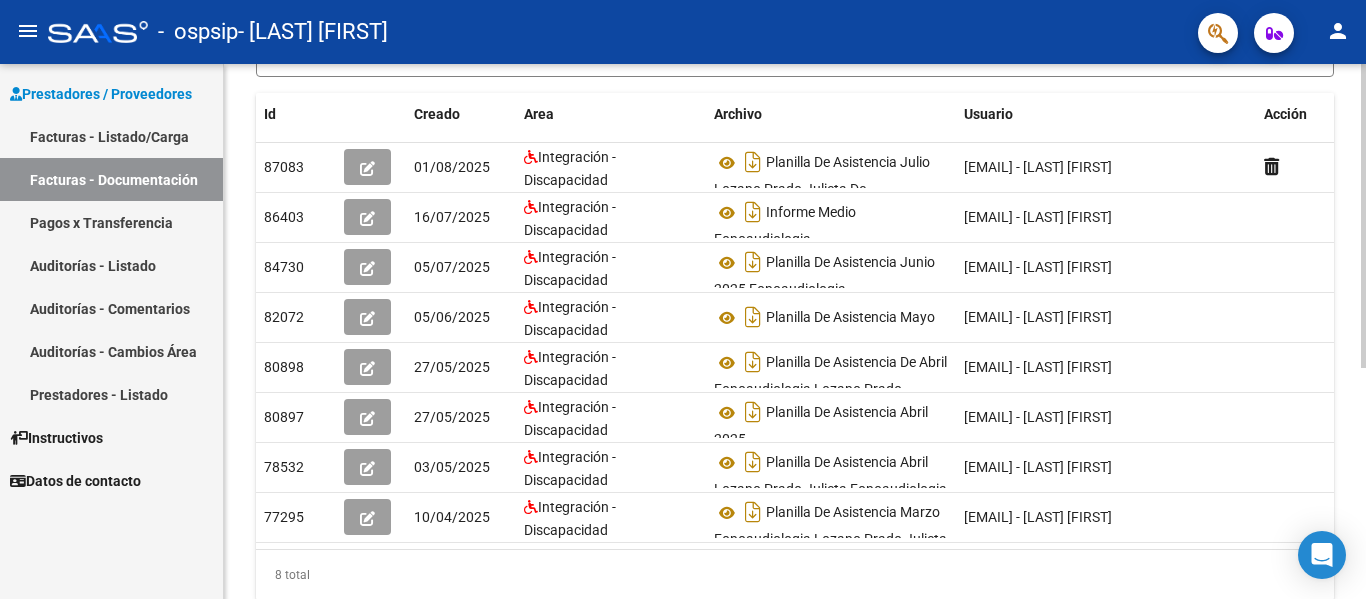 drag, startPoint x: 1365, startPoint y: 63, endPoint x: 1365, endPoint y: 76, distance: 13 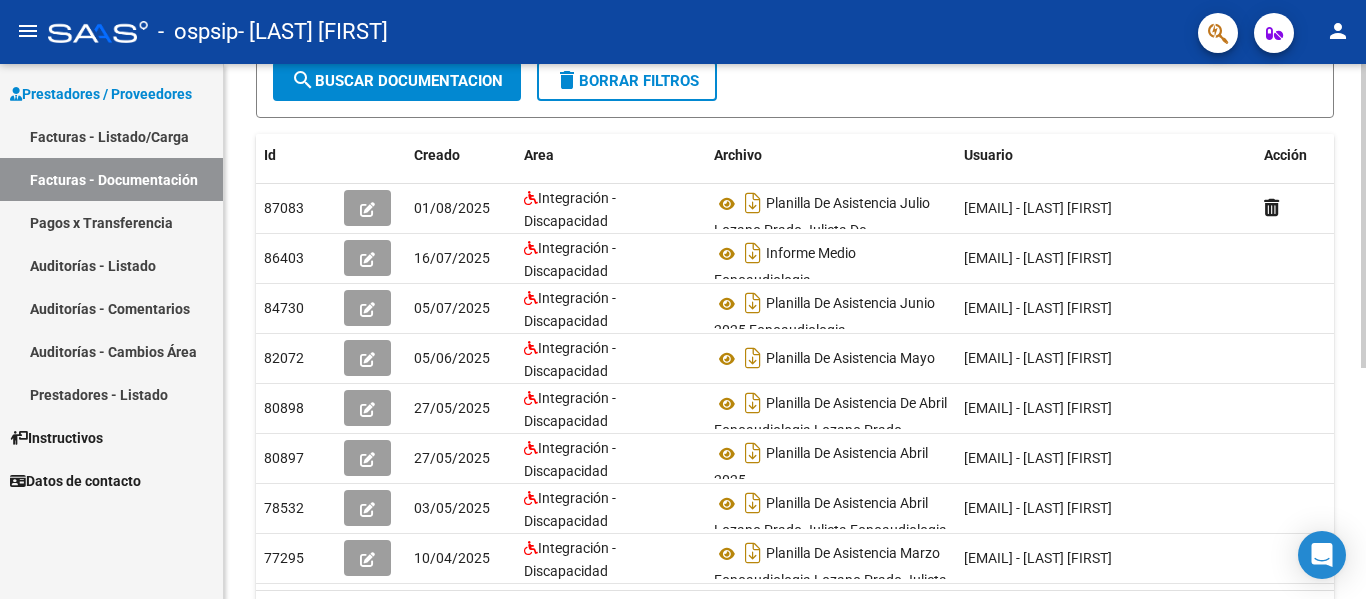 scroll, scrollTop: 0, scrollLeft: 0, axis: both 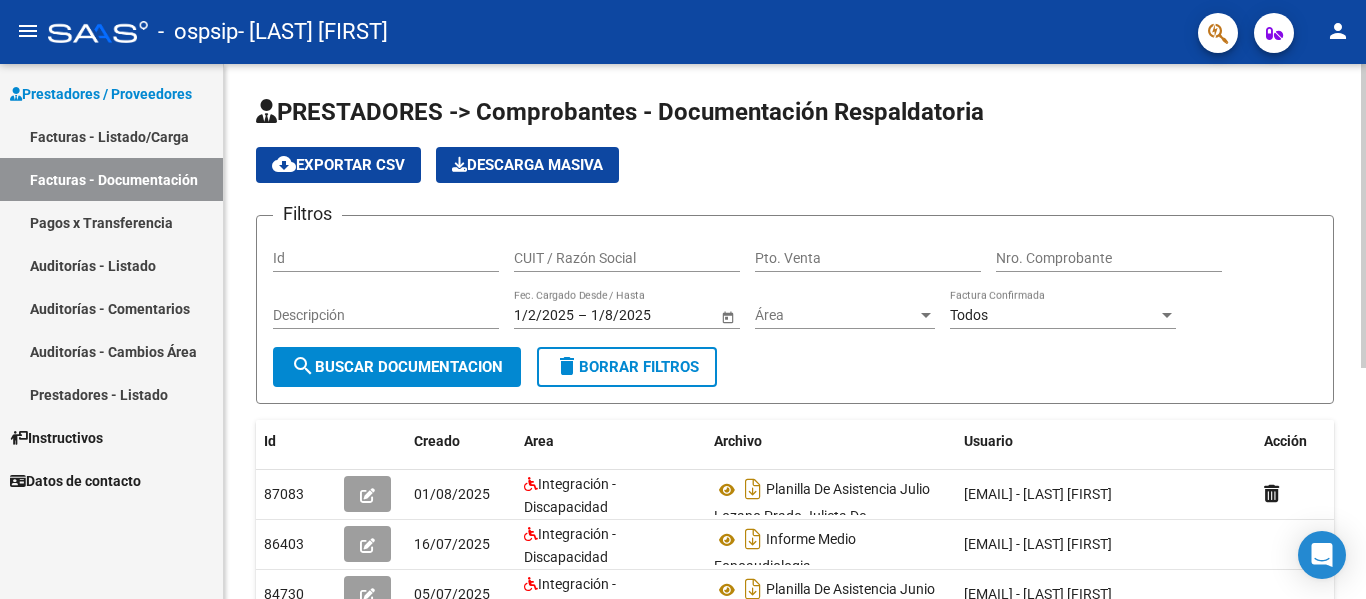 click 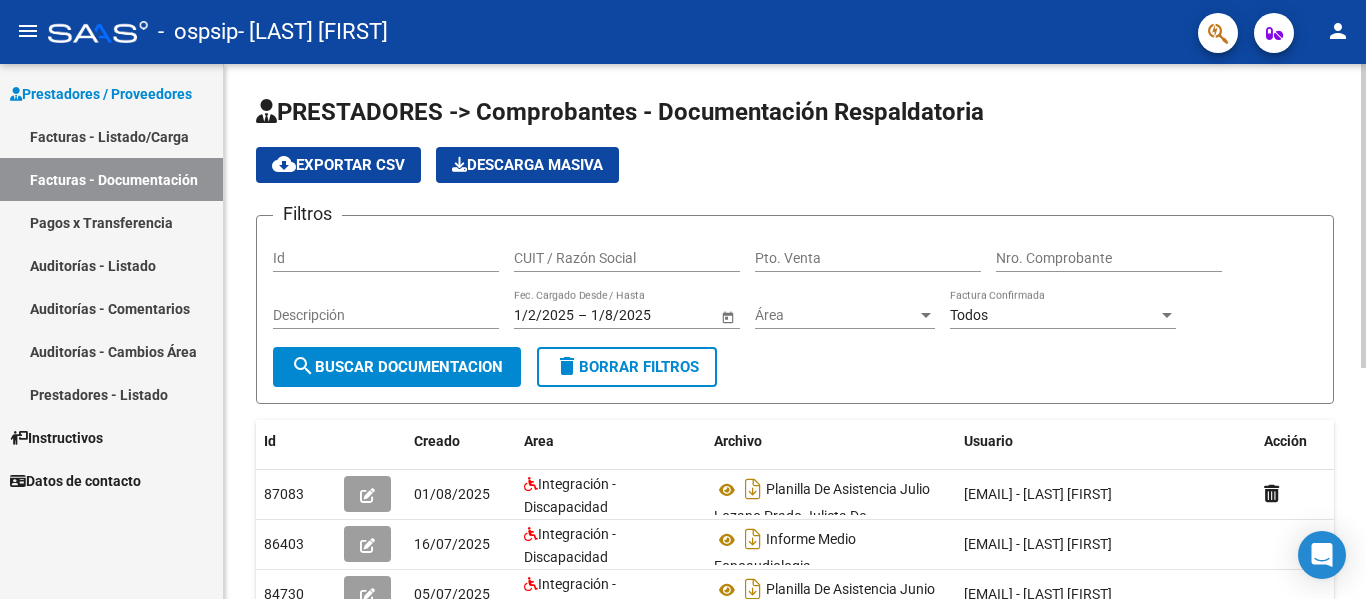 click 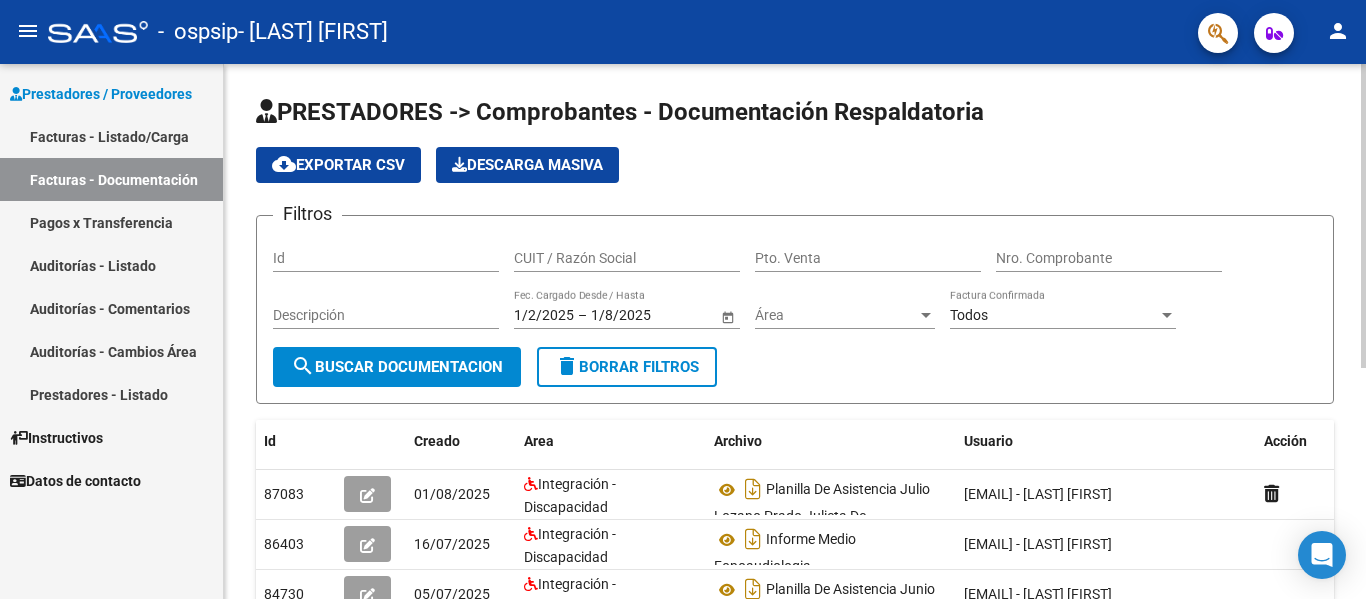 click on "PRESTADORES -> Comprobantes - Documentación Respaldatoria cloud_download  Exportar CSV   Descarga Masiva
Filtros Id CUIT / Razón Social Pto. Venta Nro. Comprobante Descripción 1/2/2025 1/2/2025 – 1/8/2025 1/8/2025 Fec. Cargado Desde / Hasta Área Área Todos Factura Confirmada search  Buscar Documentacion  delete  Borrar Filtros" 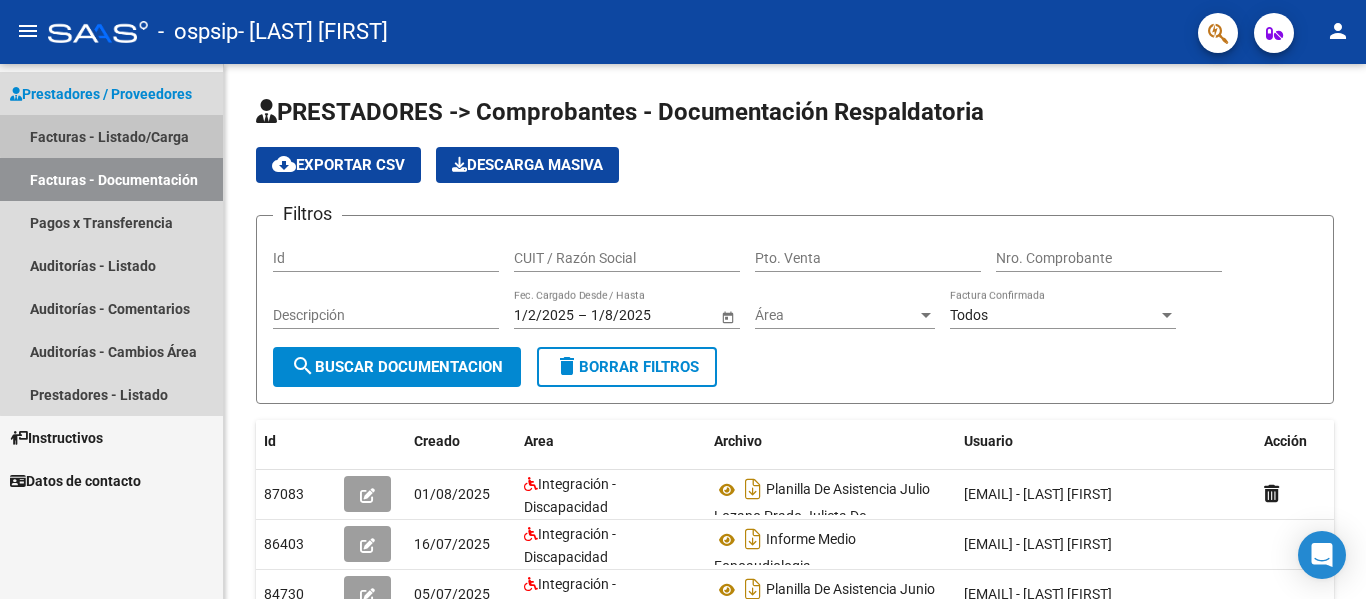 click on "Facturas - Listado/Carga" at bounding box center (111, 136) 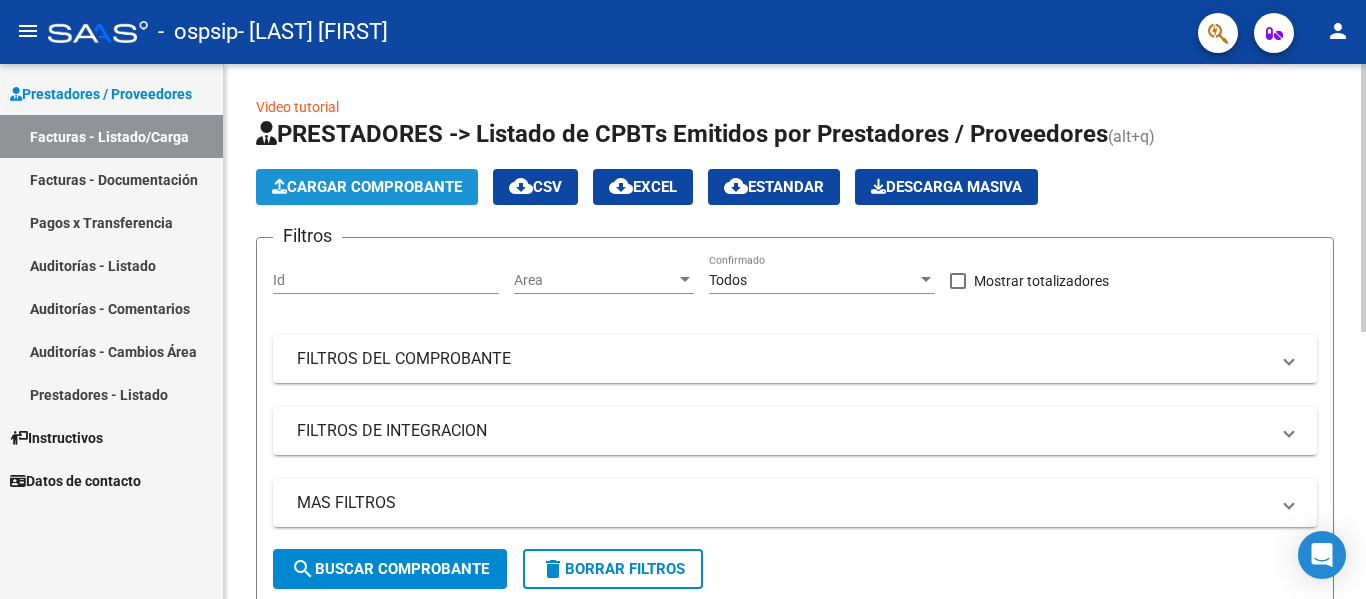 click on "Cargar Comprobante" 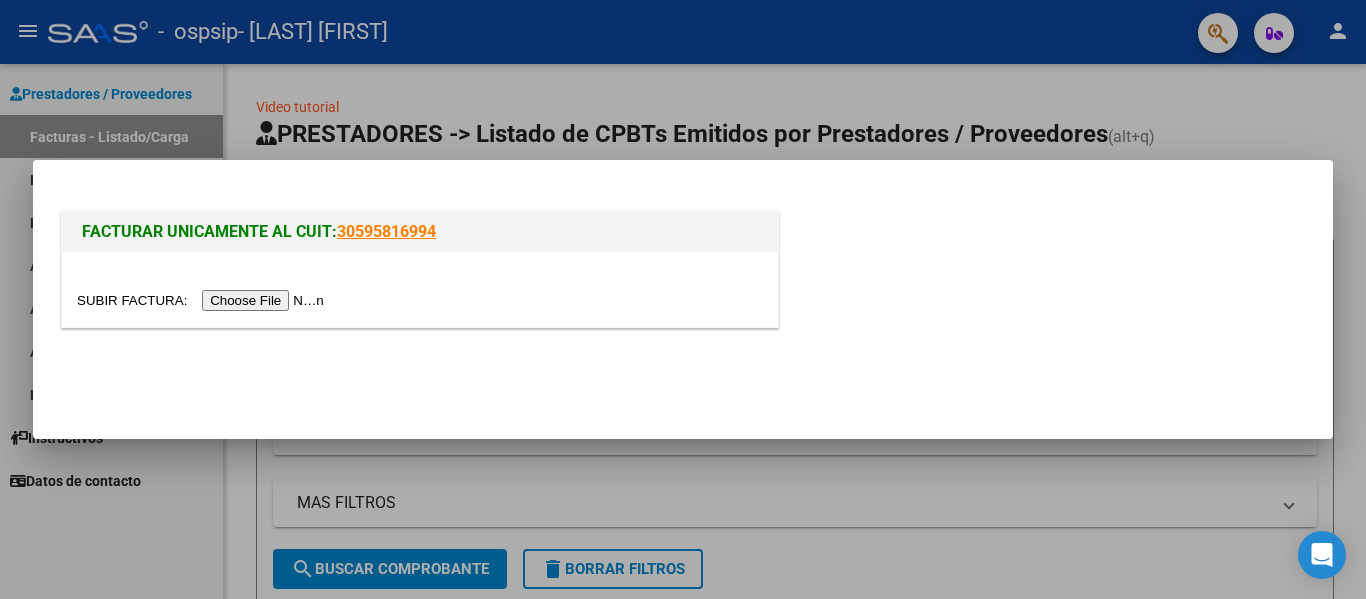 click at bounding box center [683, 299] 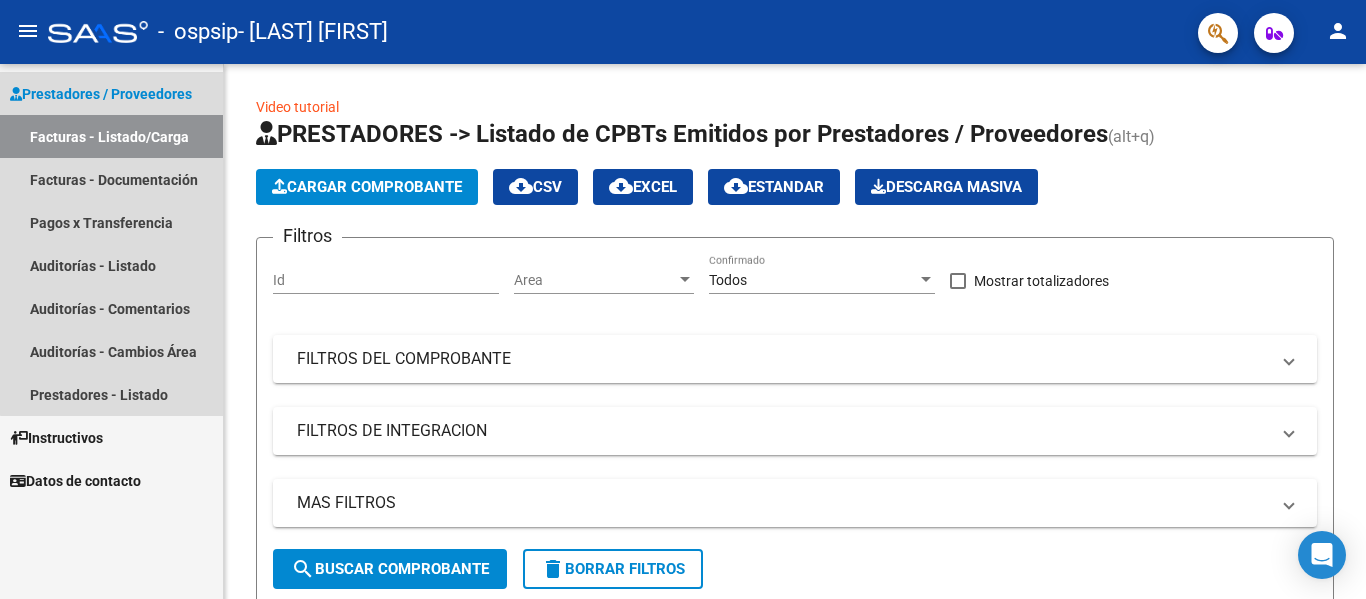 click on "Prestadores / Proveedores" at bounding box center (101, 94) 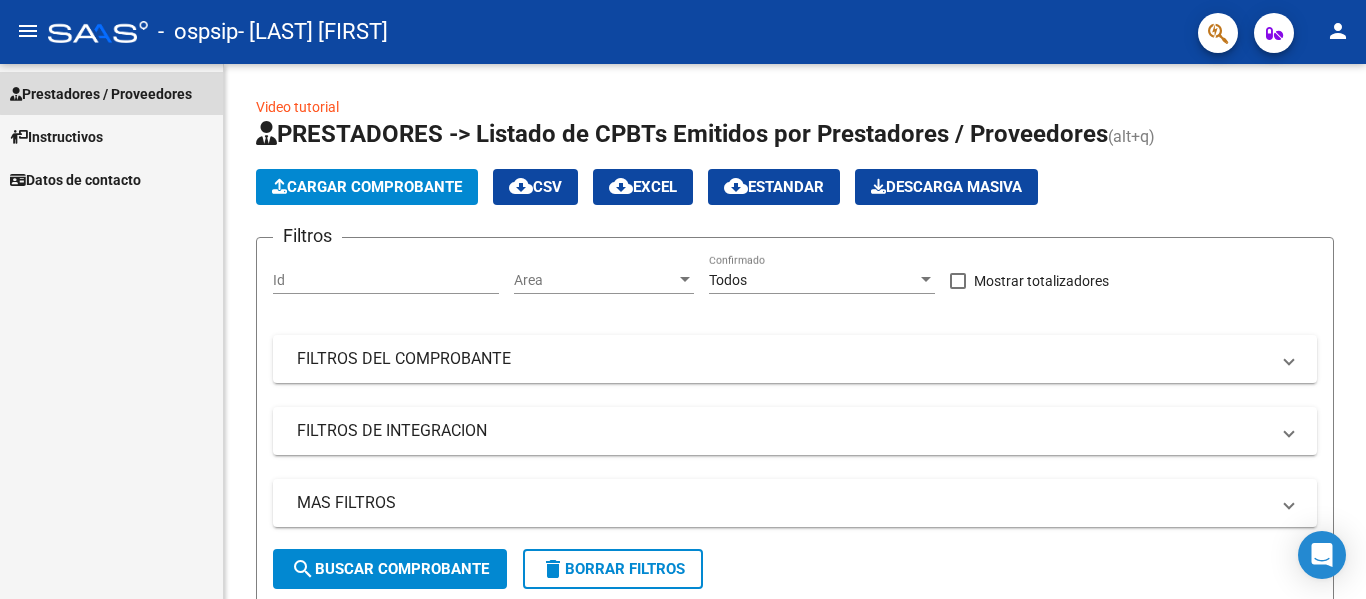 click on "Prestadores / Proveedores" at bounding box center (111, 93) 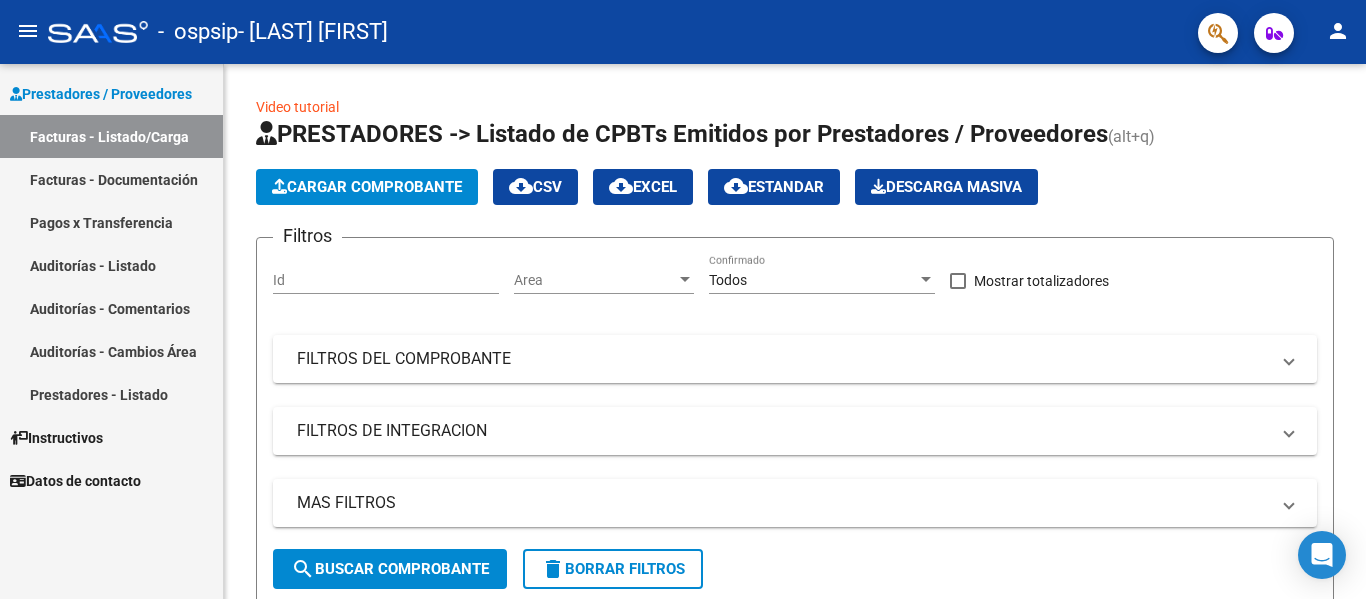 click on "Prestadores / Proveedores" at bounding box center (111, 93) 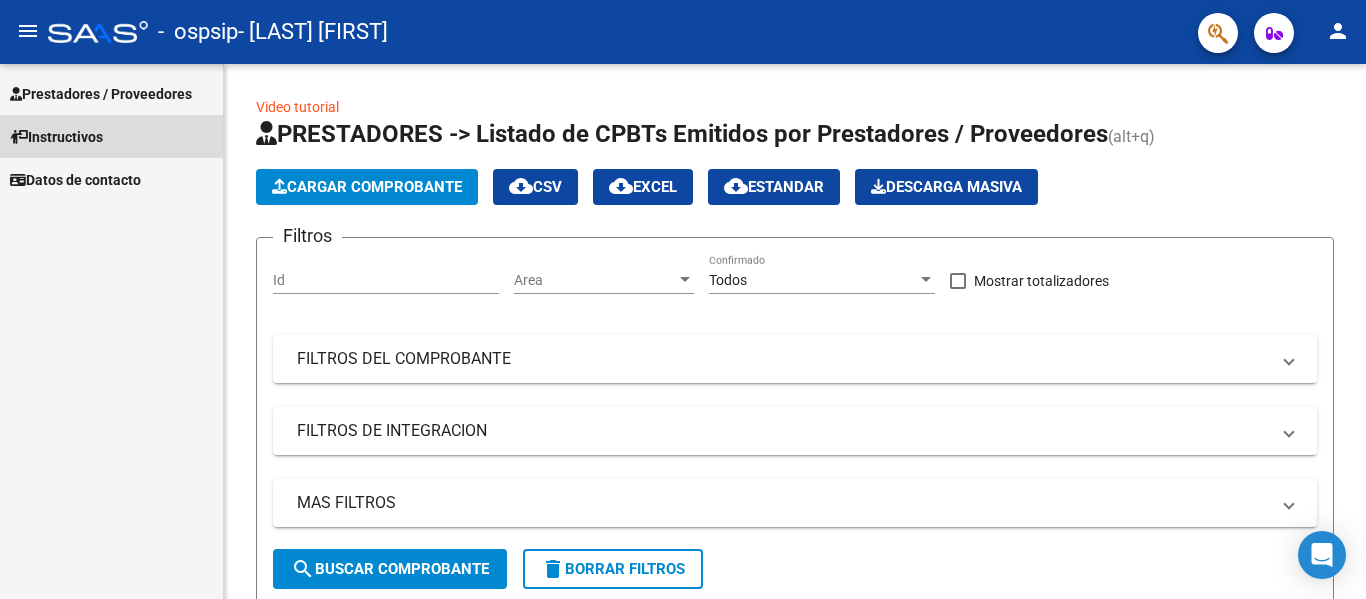 click on "Instructivos" at bounding box center [111, 136] 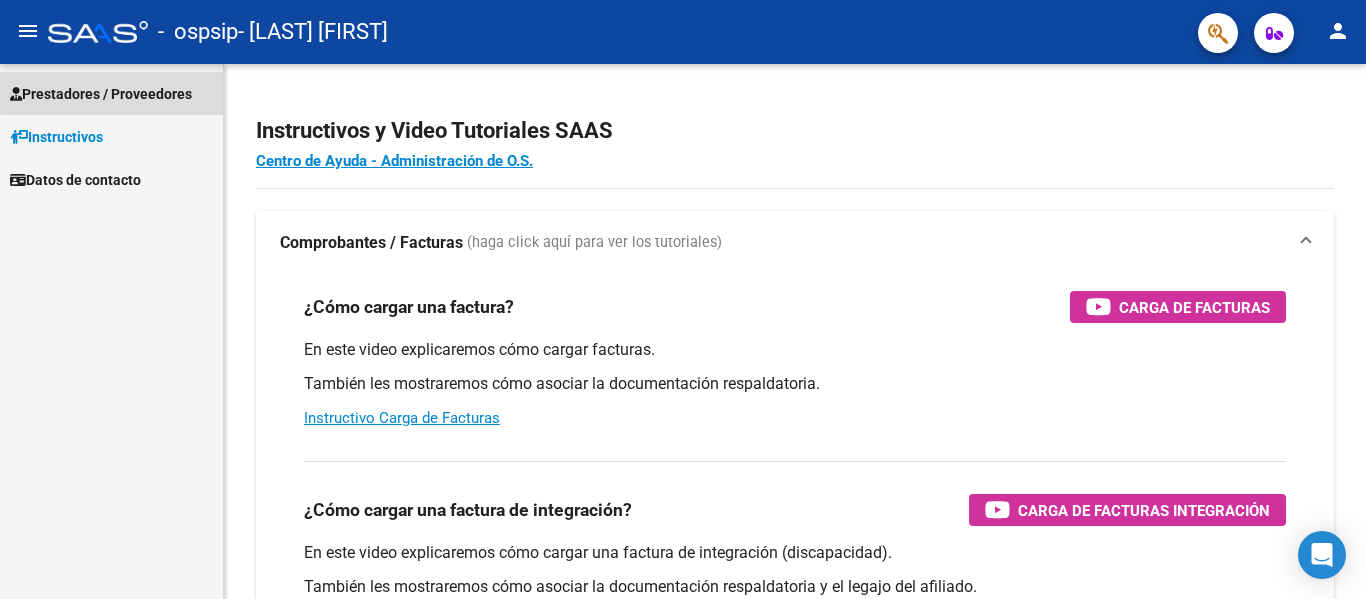 click on "Prestadores / Proveedores" at bounding box center [101, 94] 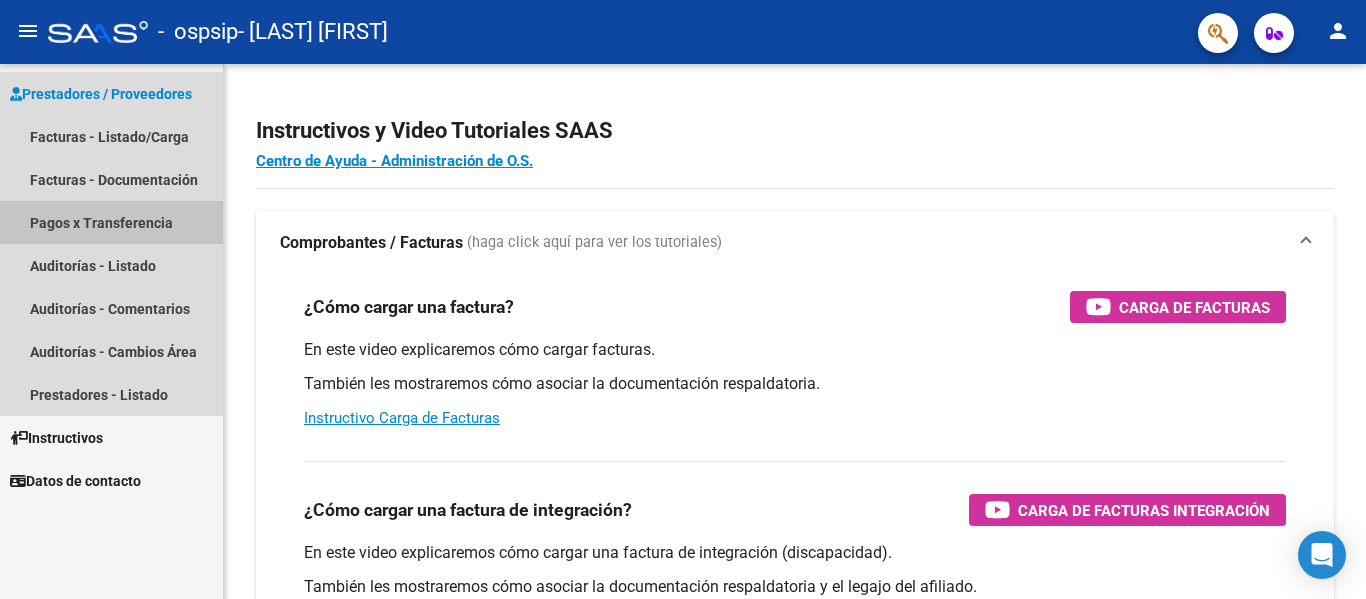 click on "Pagos x Transferencia" at bounding box center (111, 222) 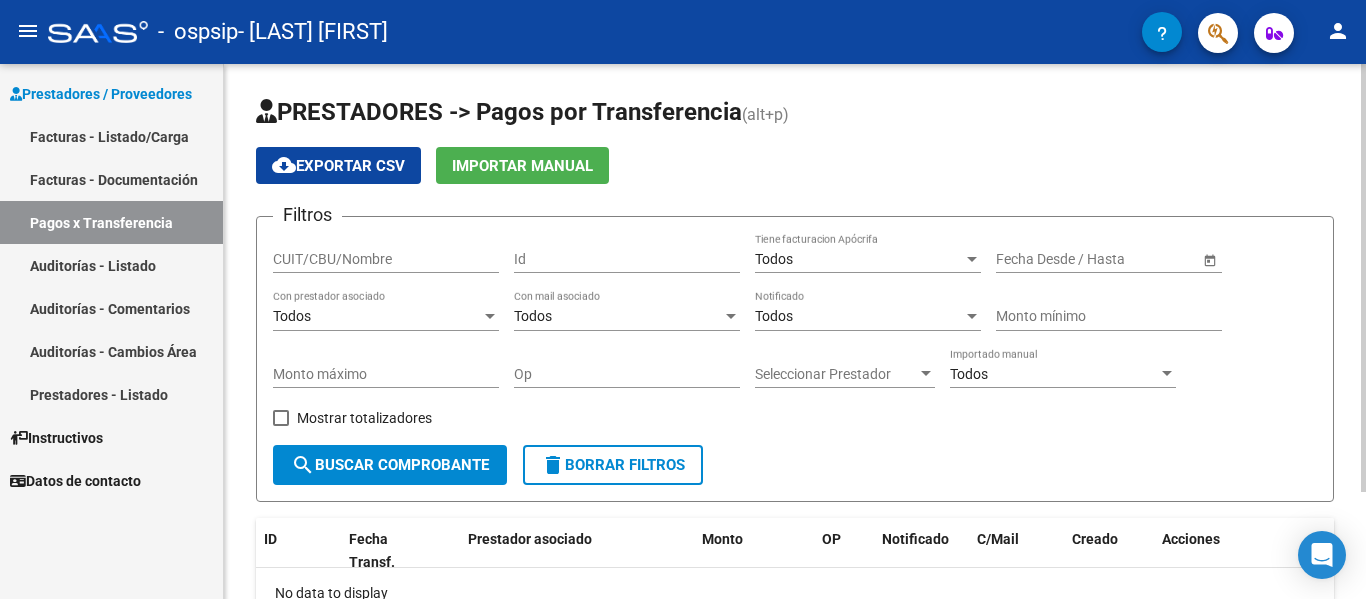 scroll, scrollTop: 134, scrollLeft: 0, axis: vertical 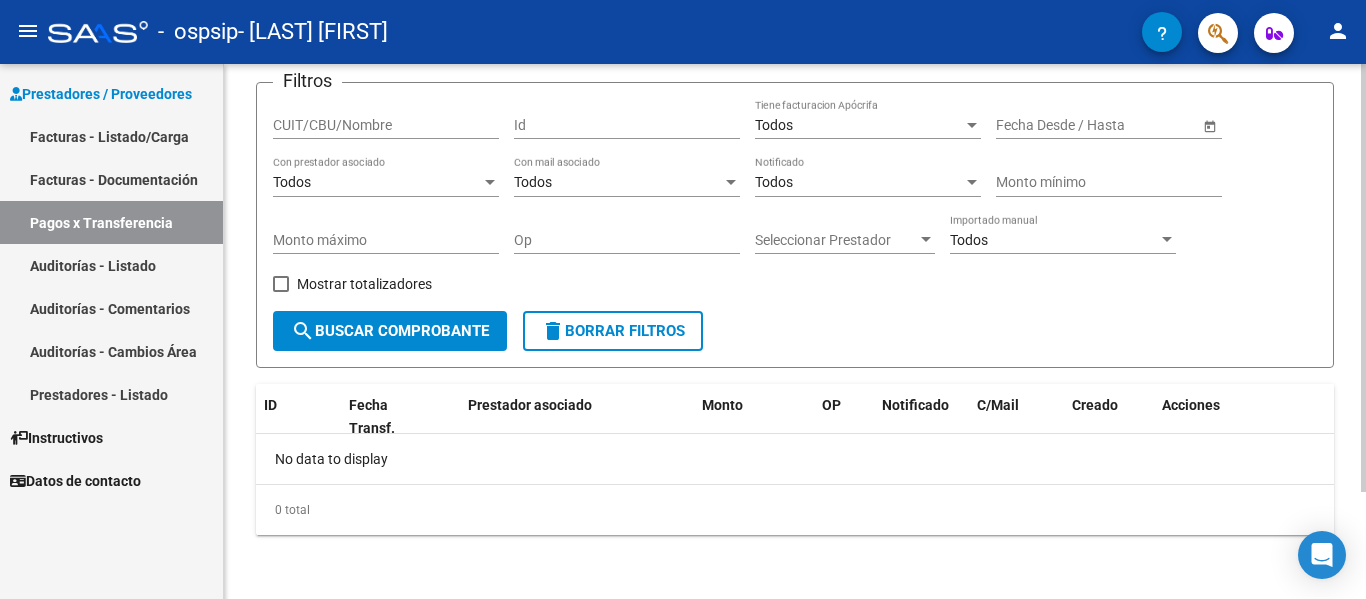 click 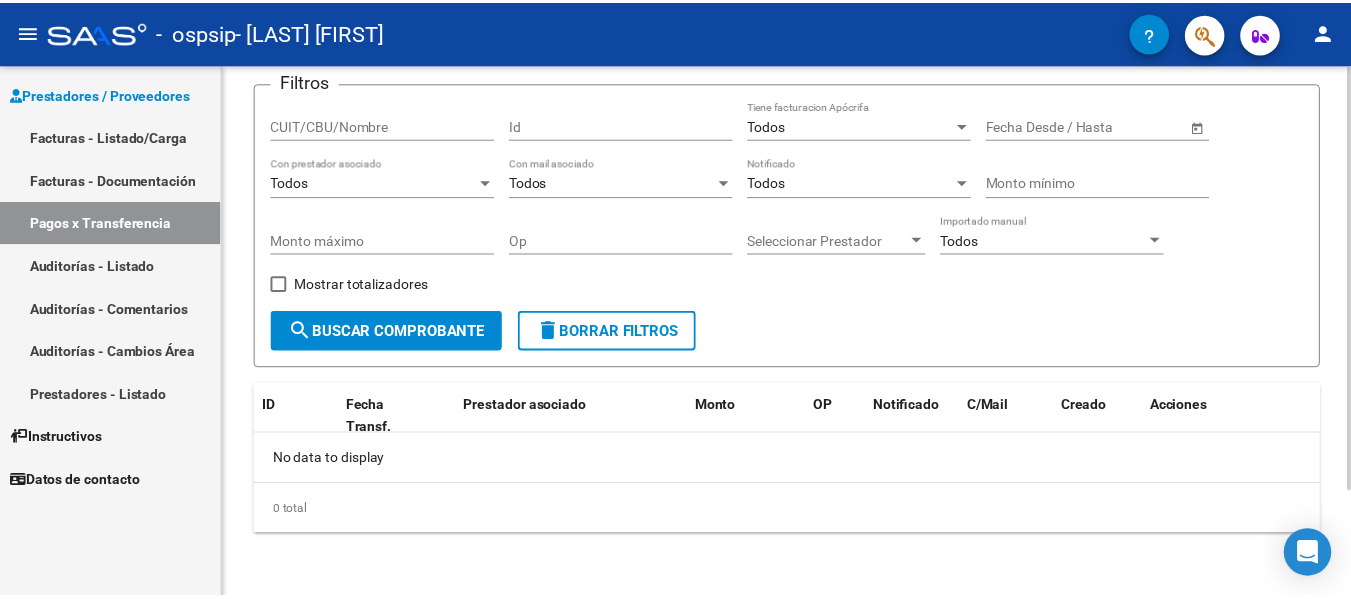 scroll, scrollTop: 0, scrollLeft: 0, axis: both 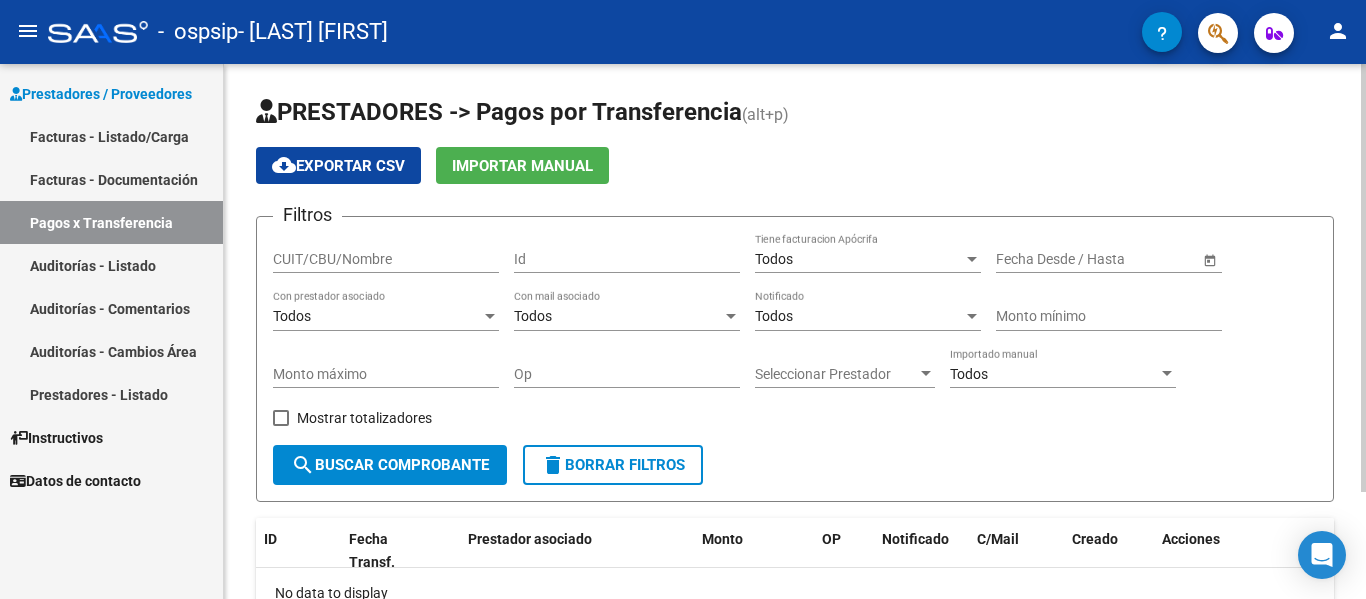 click 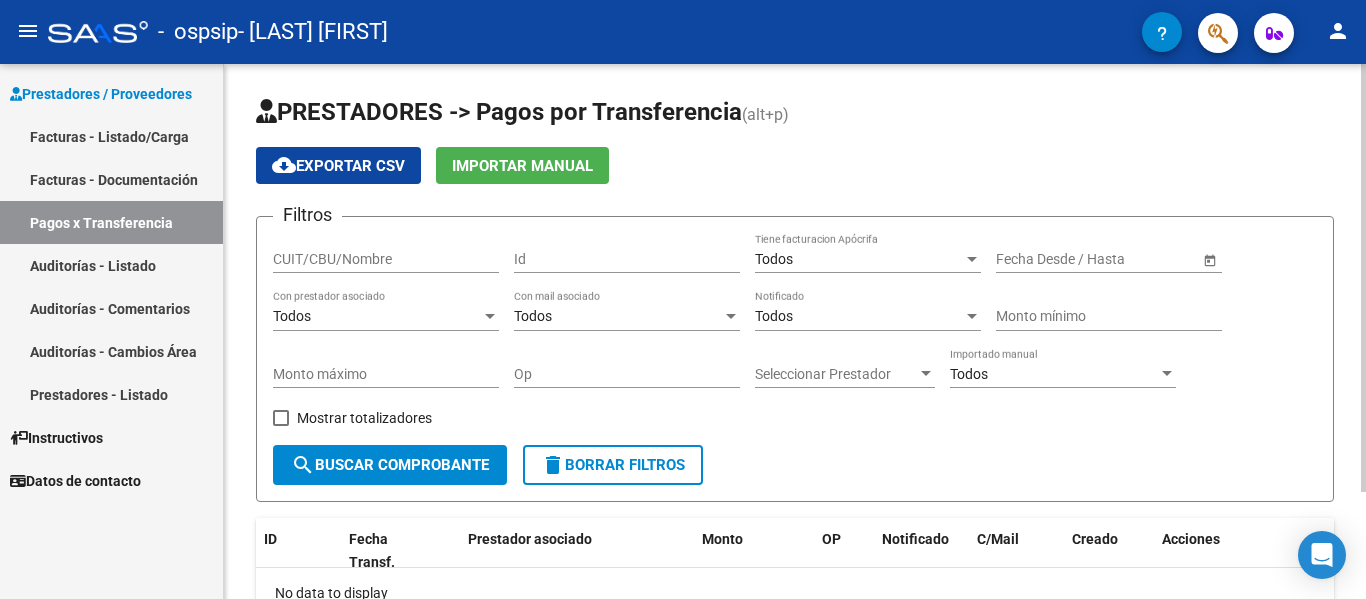 click 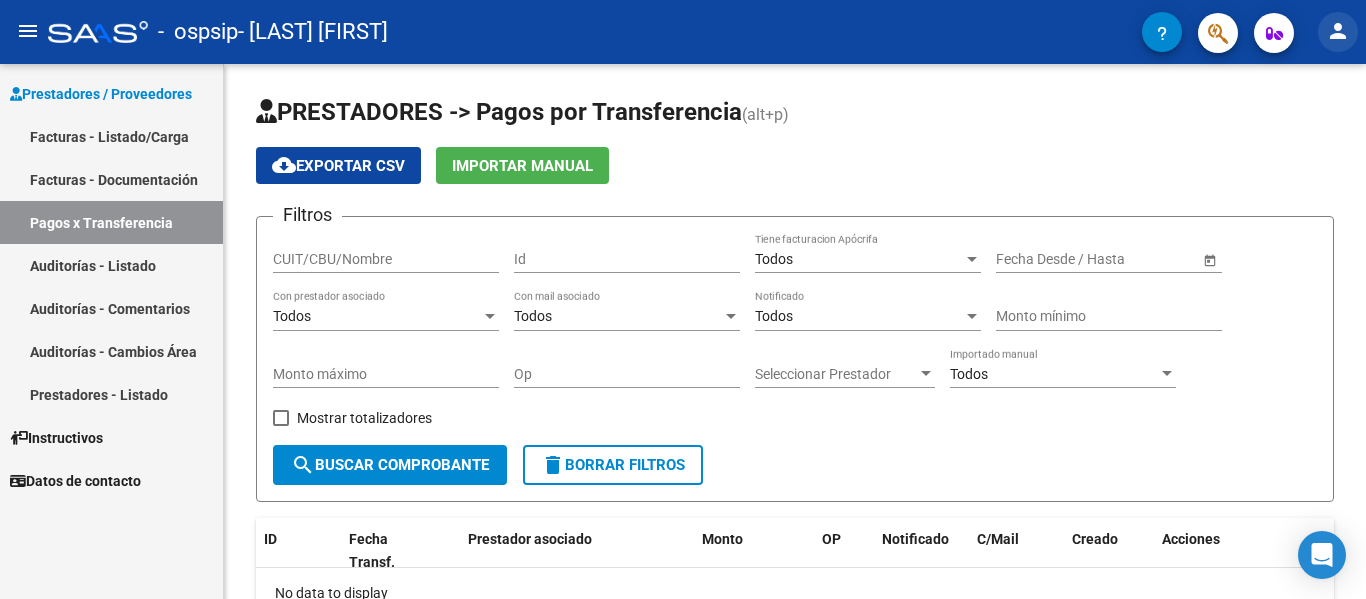 click on "person" 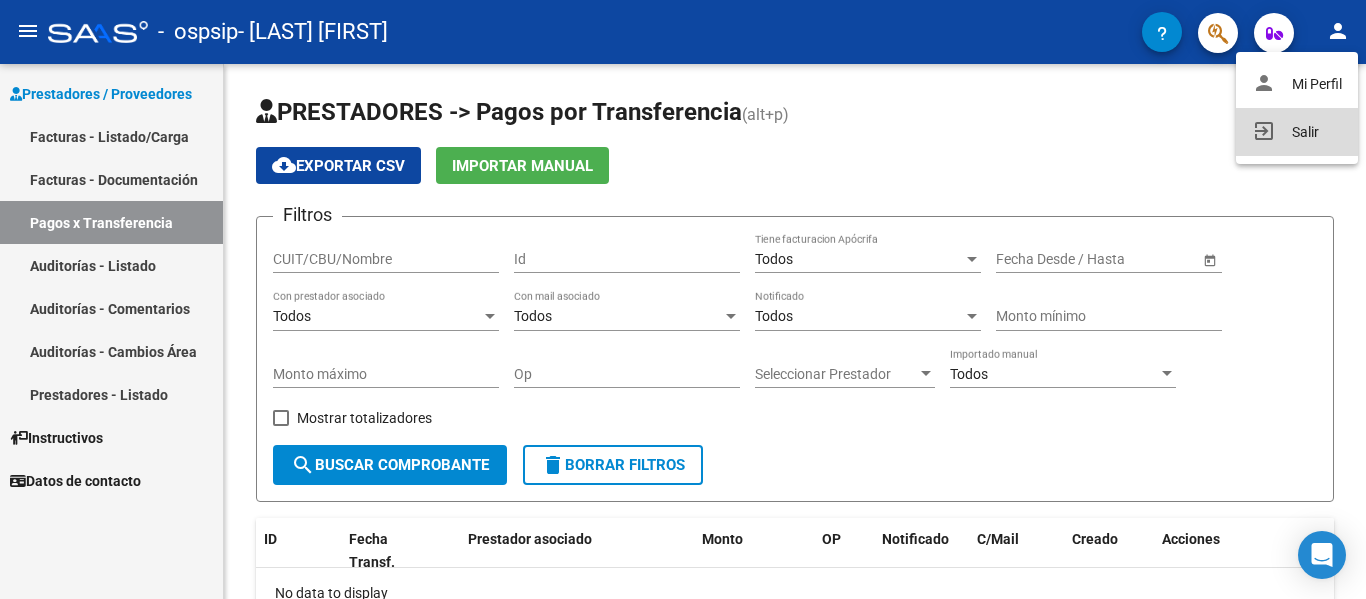 click on "exit_to_app  Salir" at bounding box center [1297, 132] 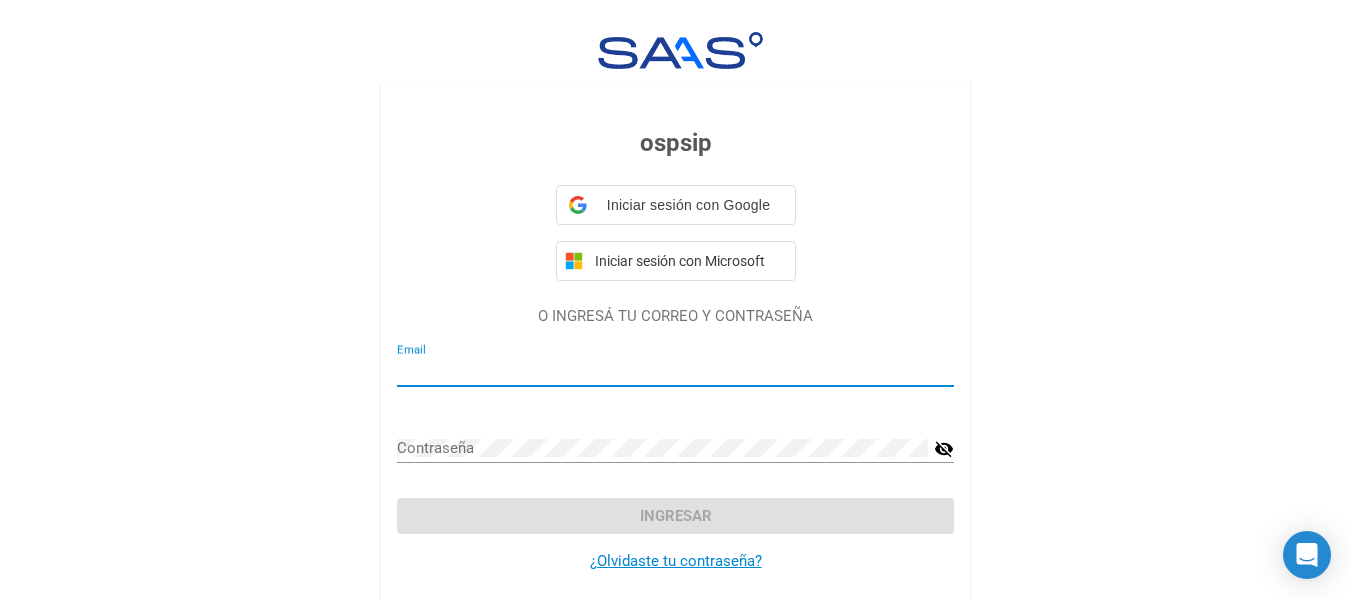 type on "[EMAIL]" 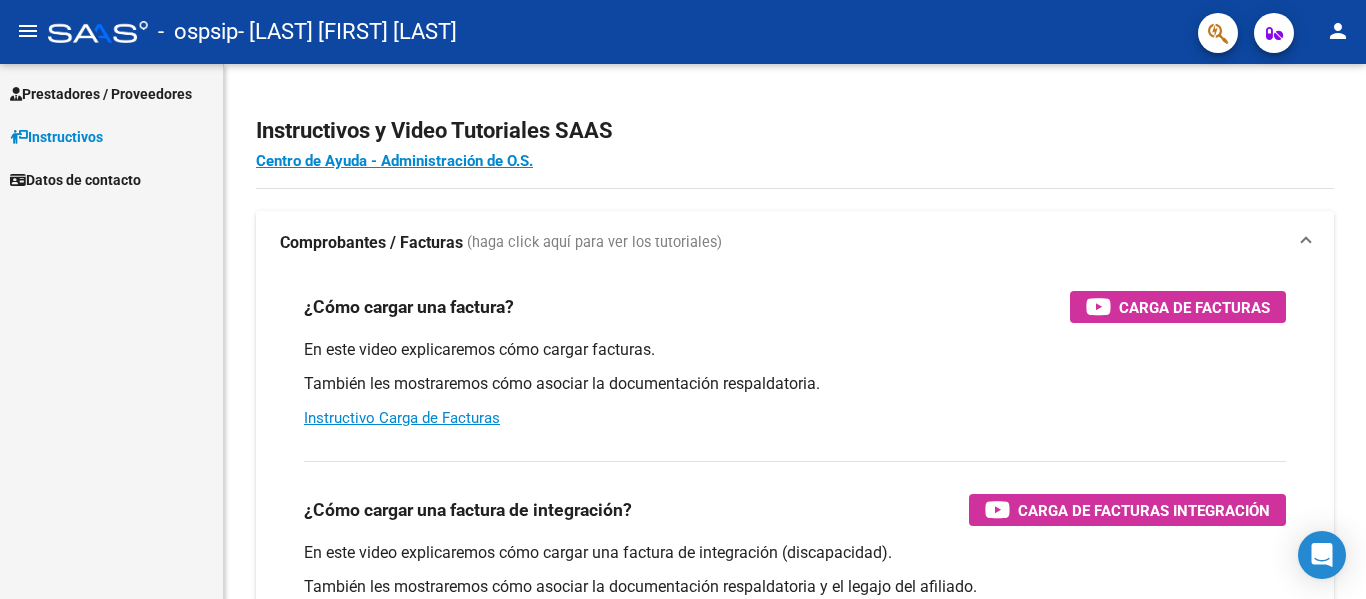 scroll, scrollTop: 0, scrollLeft: 0, axis: both 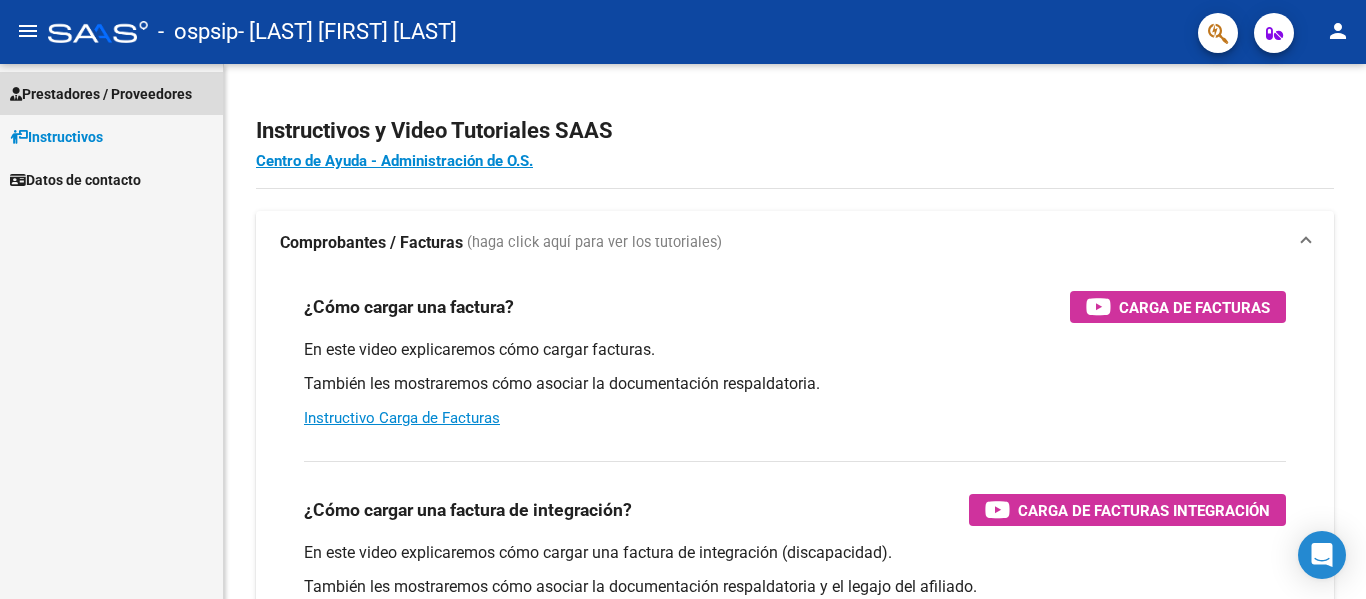 click on "Prestadores / Proveedores" at bounding box center (101, 94) 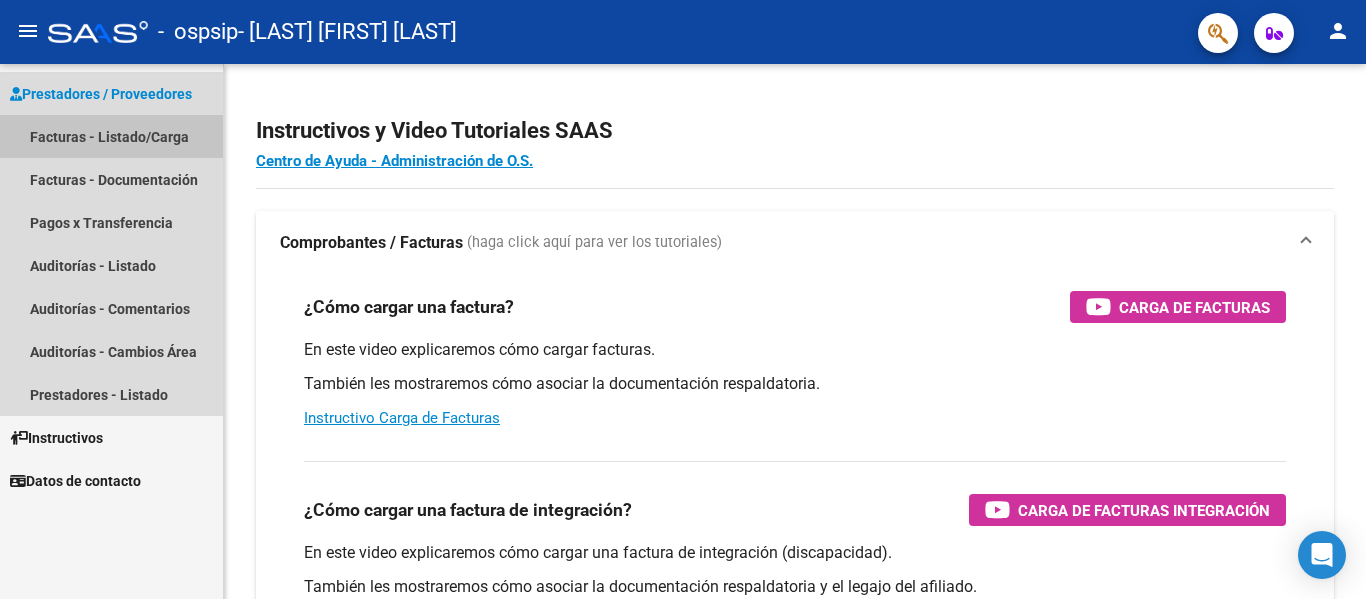 click on "Facturas - Listado/Carga" at bounding box center (111, 136) 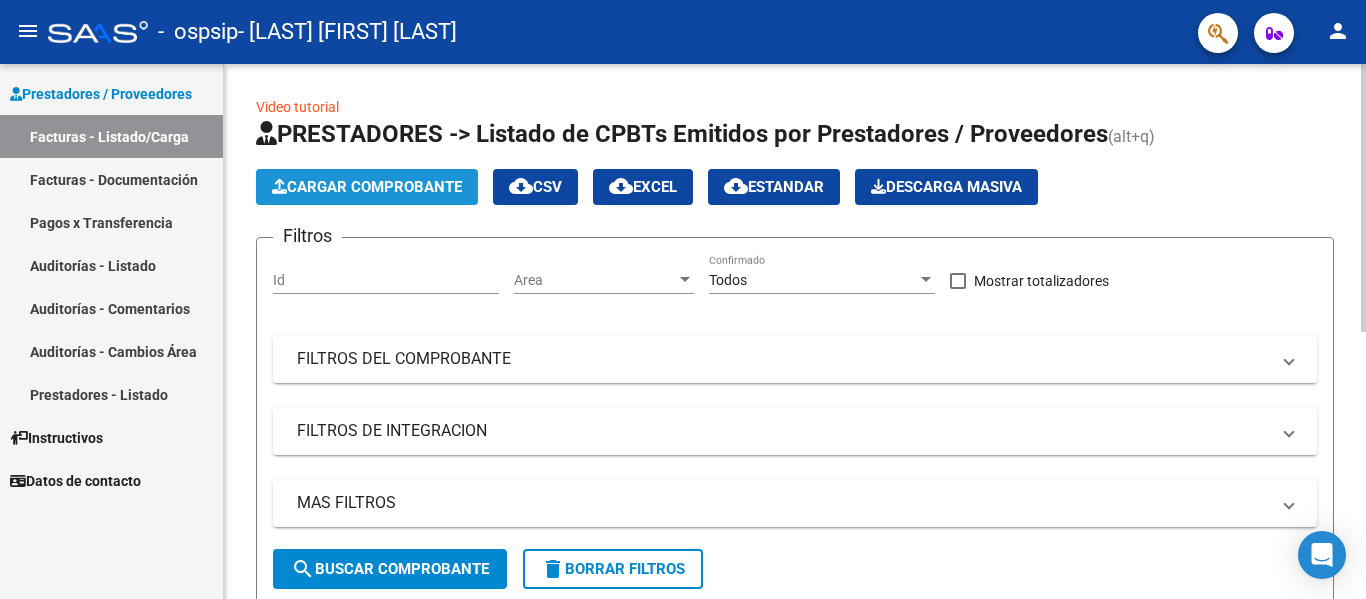 click on "Cargar Comprobante" 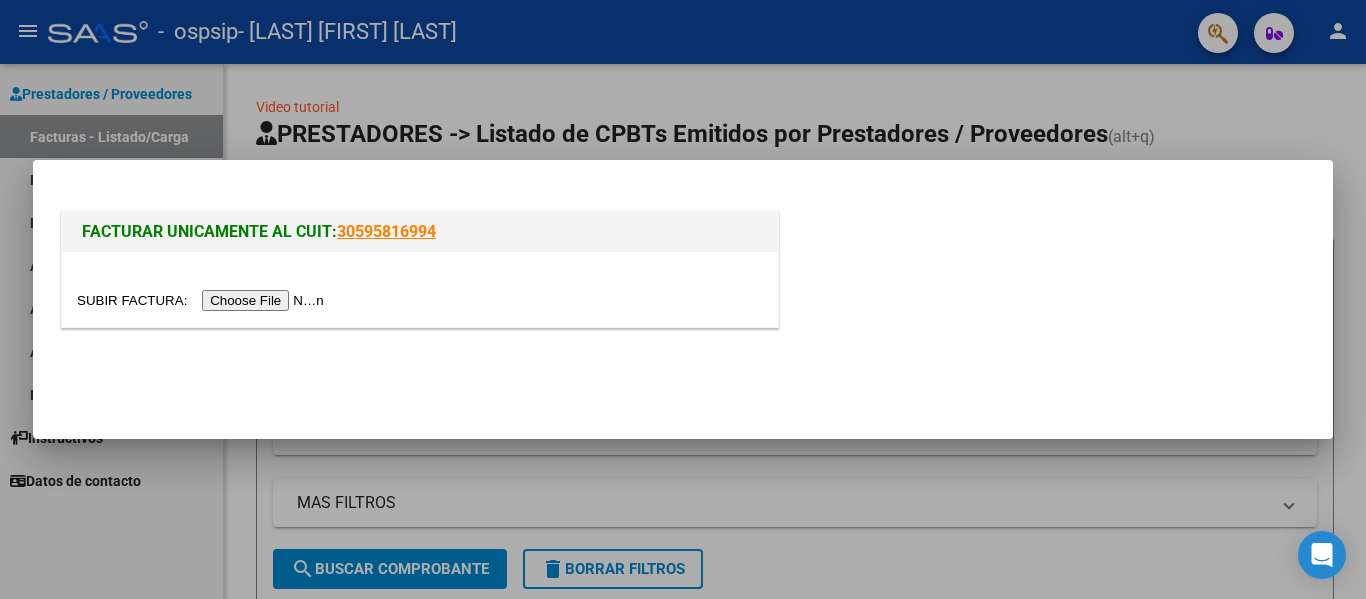 click at bounding box center [683, 299] 